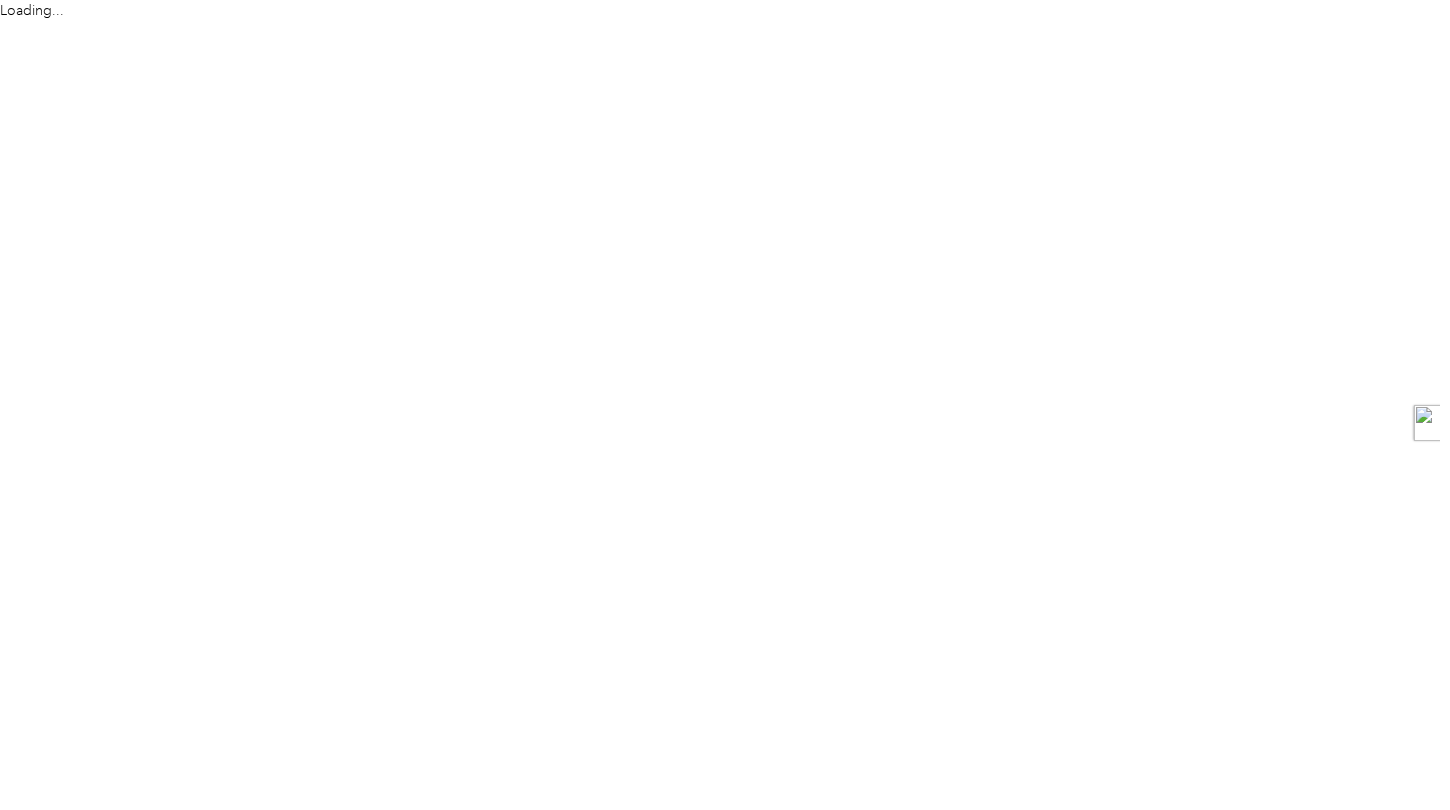 scroll, scrollTop: 0, scrollLeft: 0, axis: both 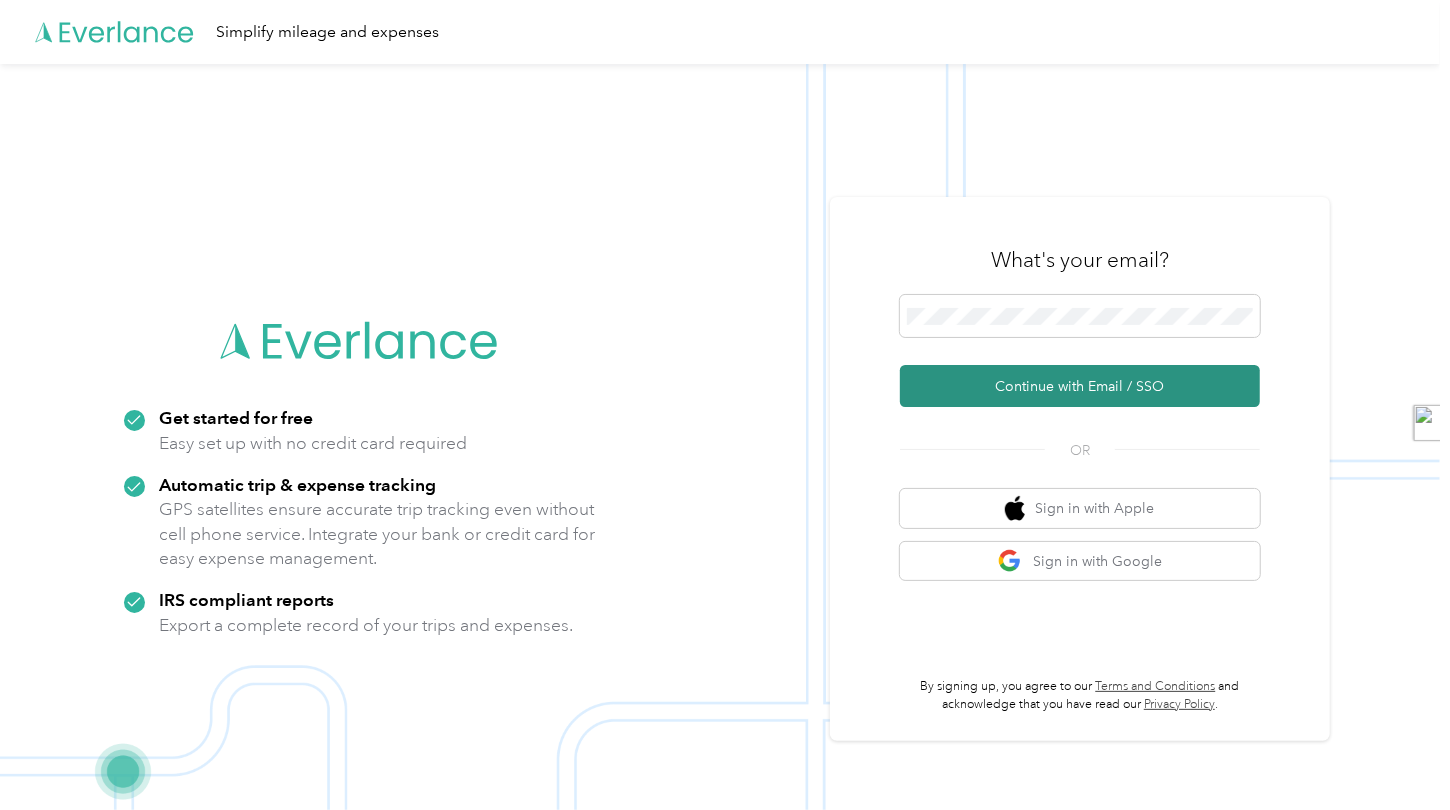 click on "Continue with Email / SSO" at bounding box center (1080, 386) 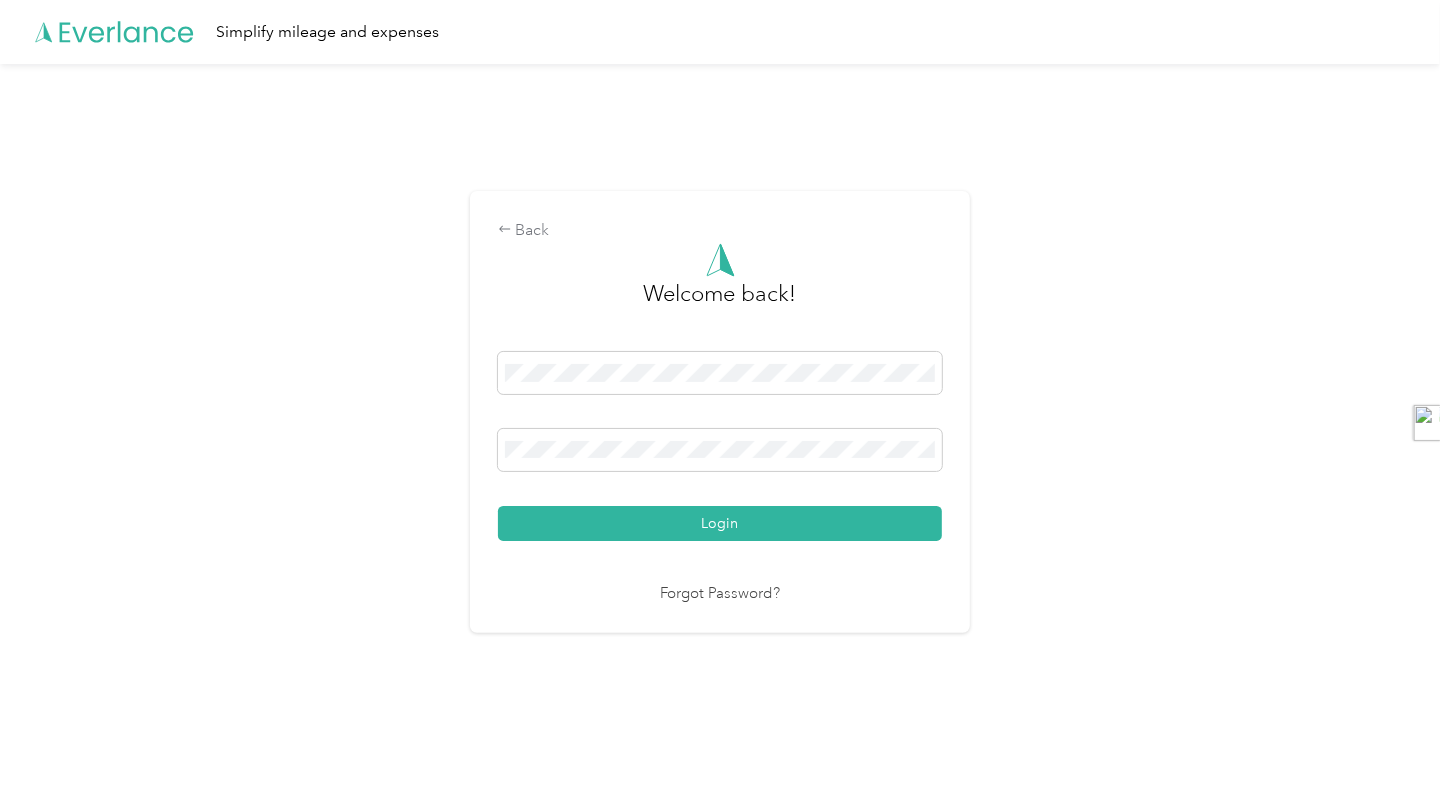 click on "Login" at bounding box center [720, 523] 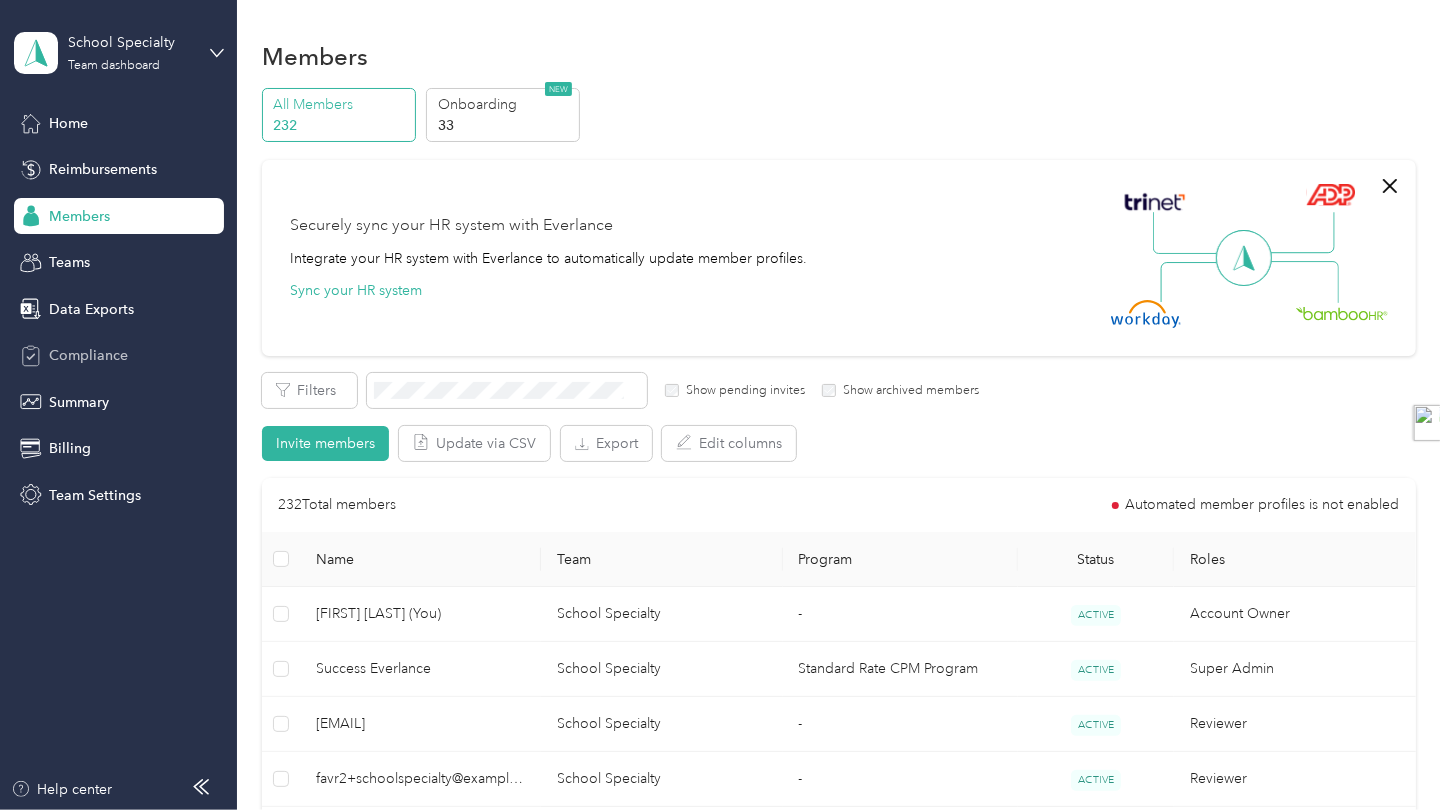 click on "Compliance" at bounding box center [119, 356] 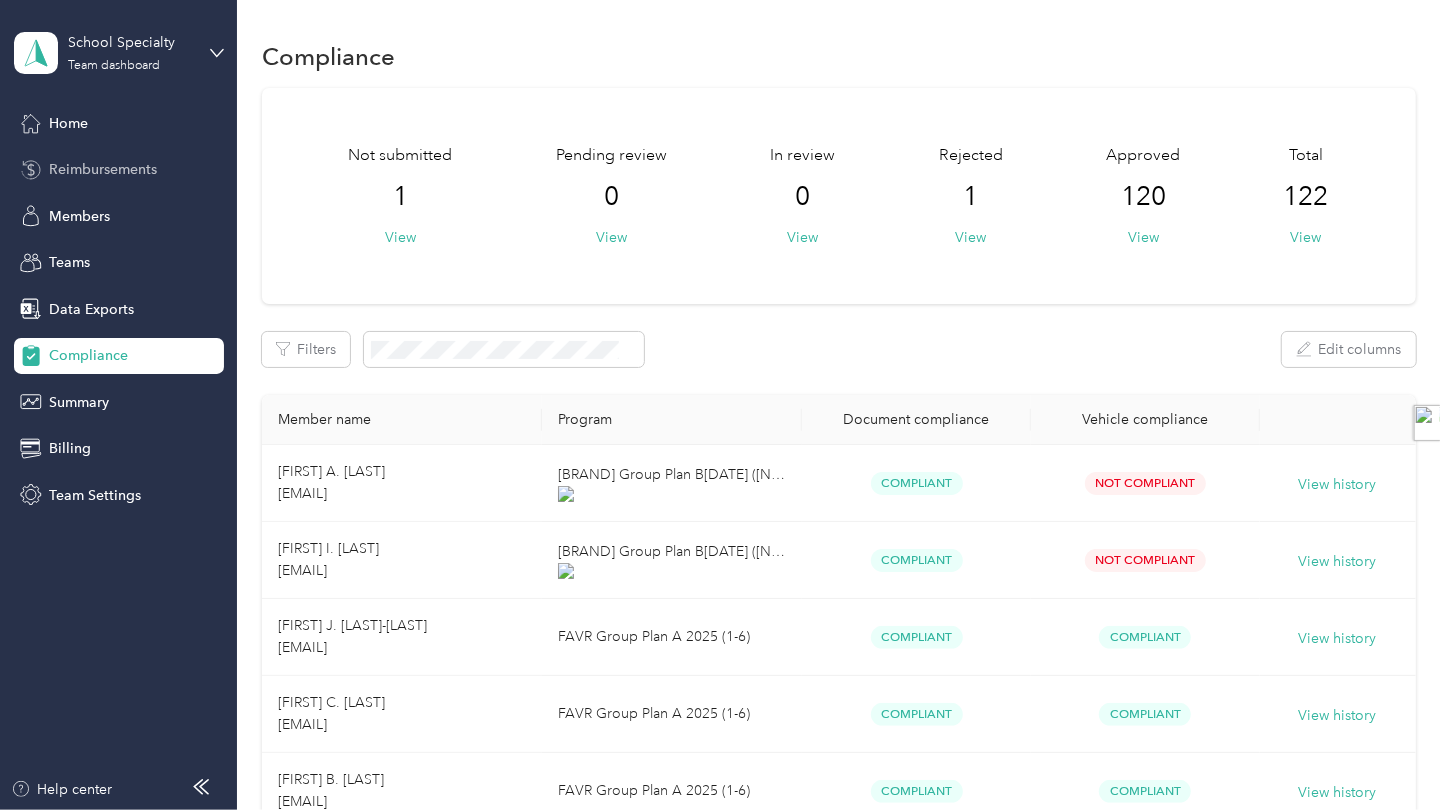 click on "Reimbursements" at bounding box center (103, 169) 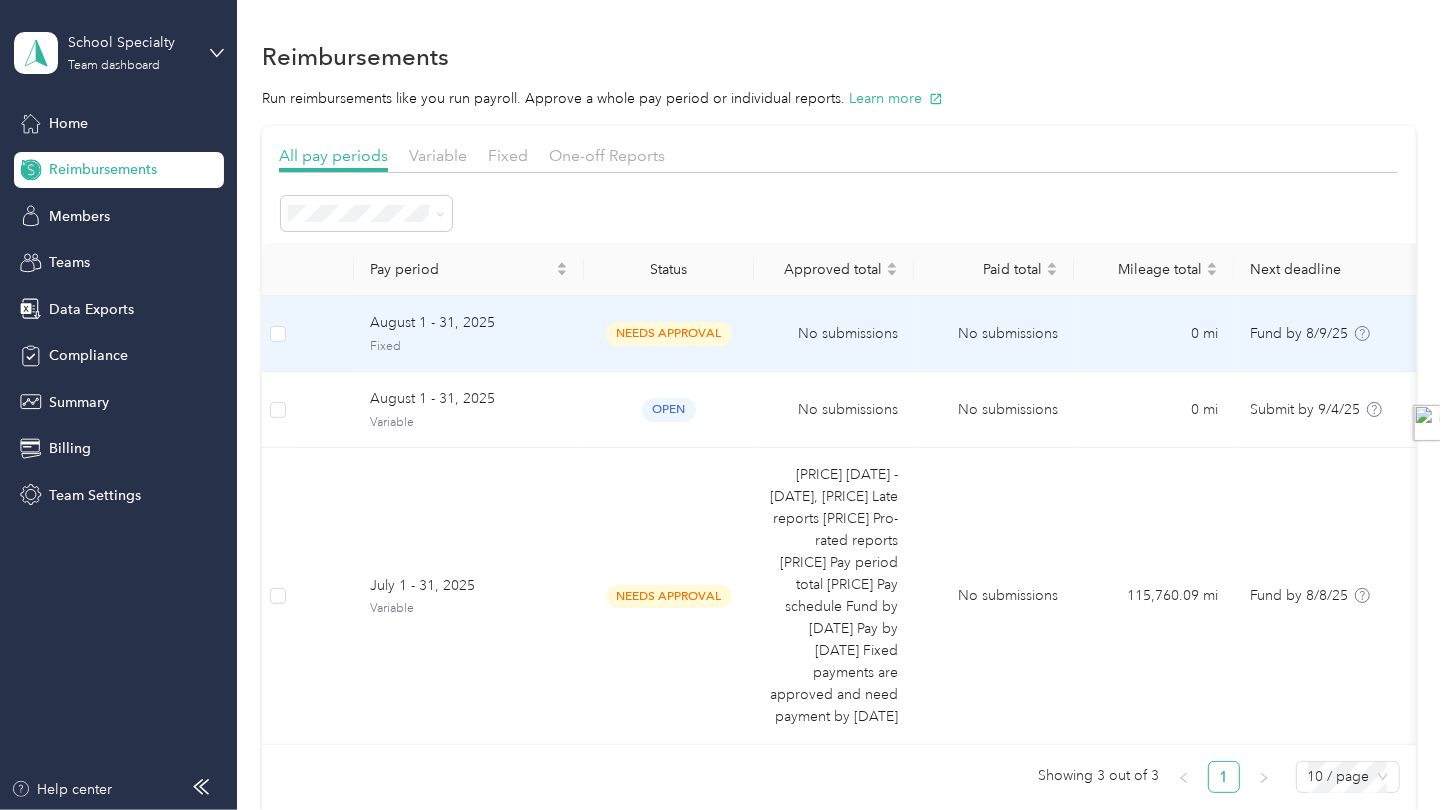 click on "August 1 - 31, 2025" at bounding box center [469, 323] 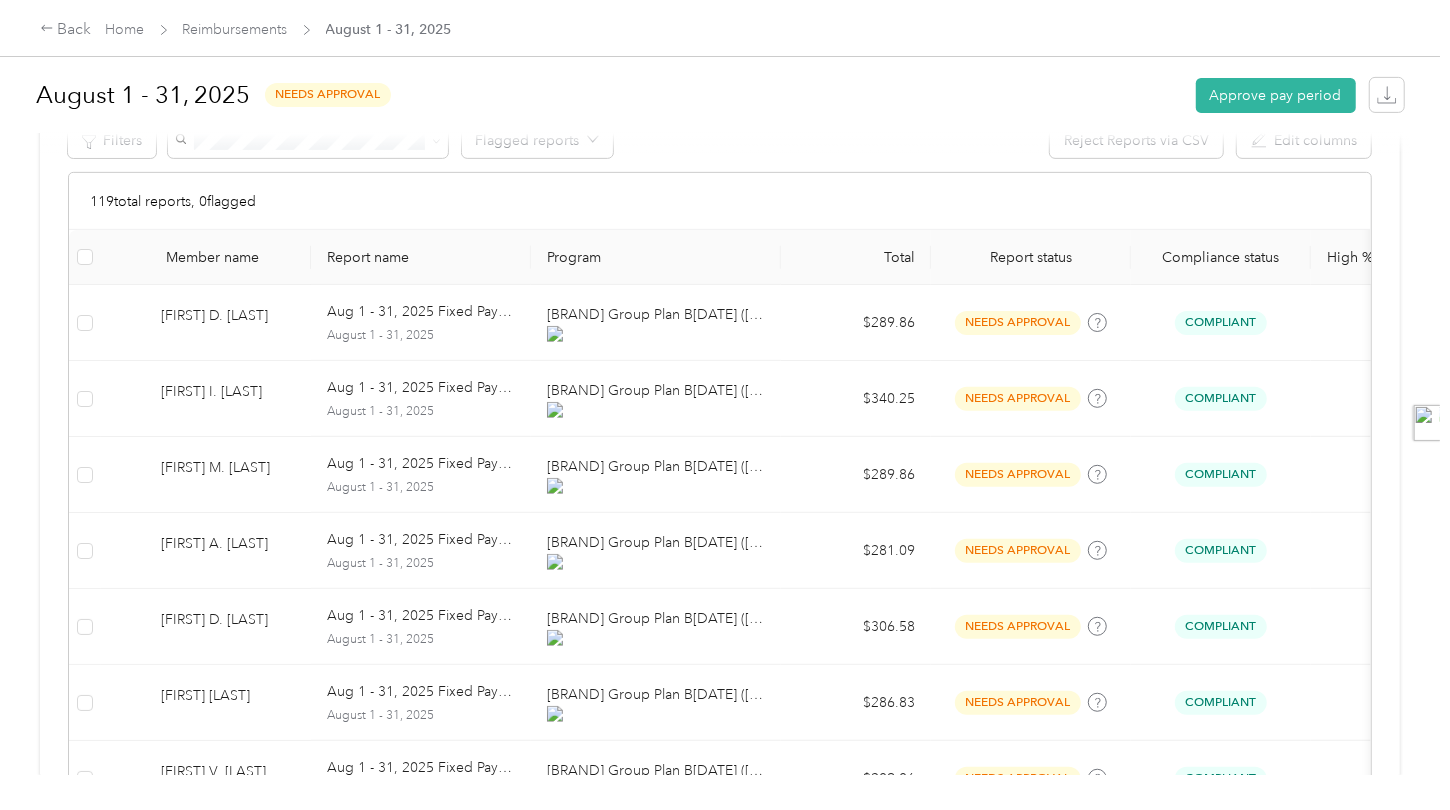 scroll, scrollTop: 200, scrollLeft: 0, axis: vertical 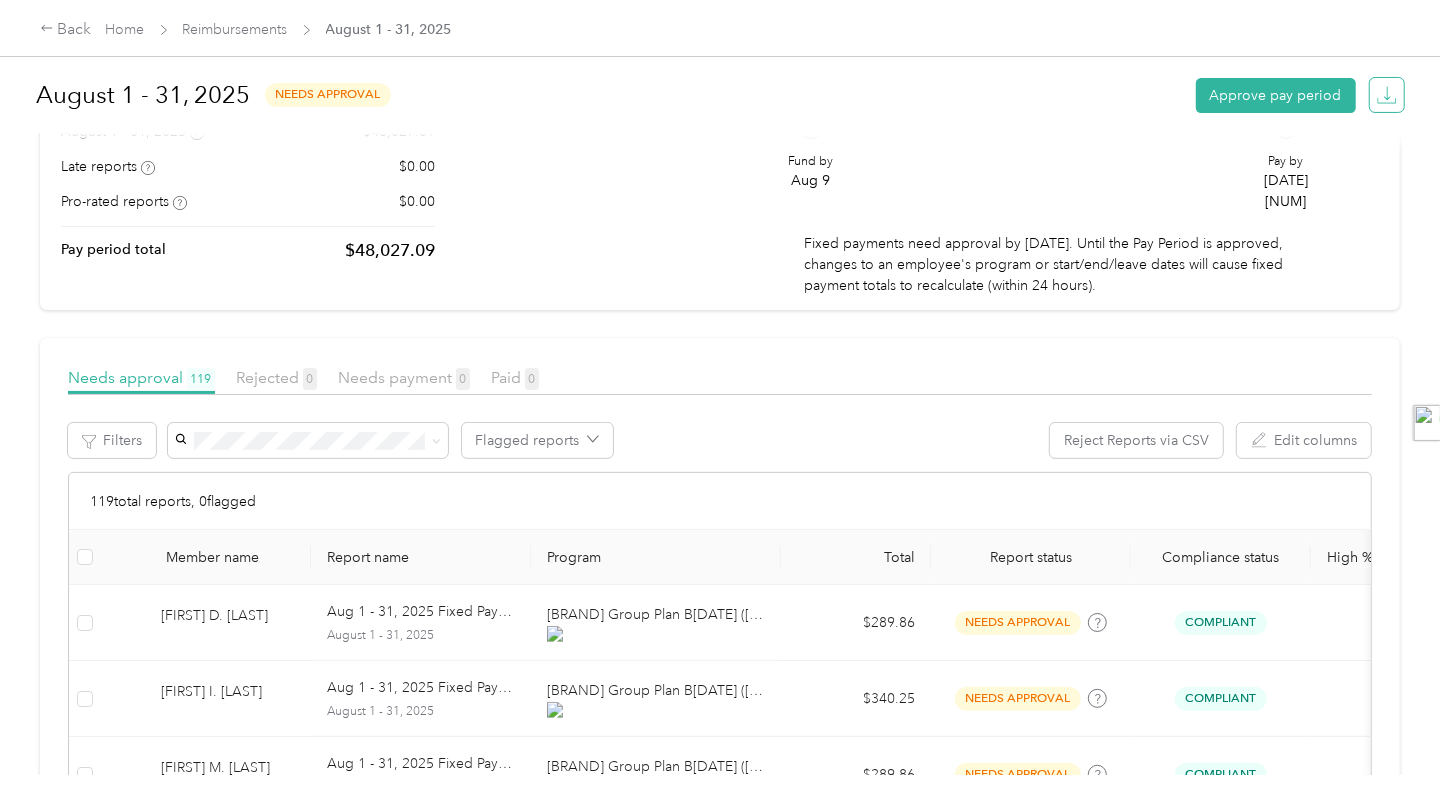 click 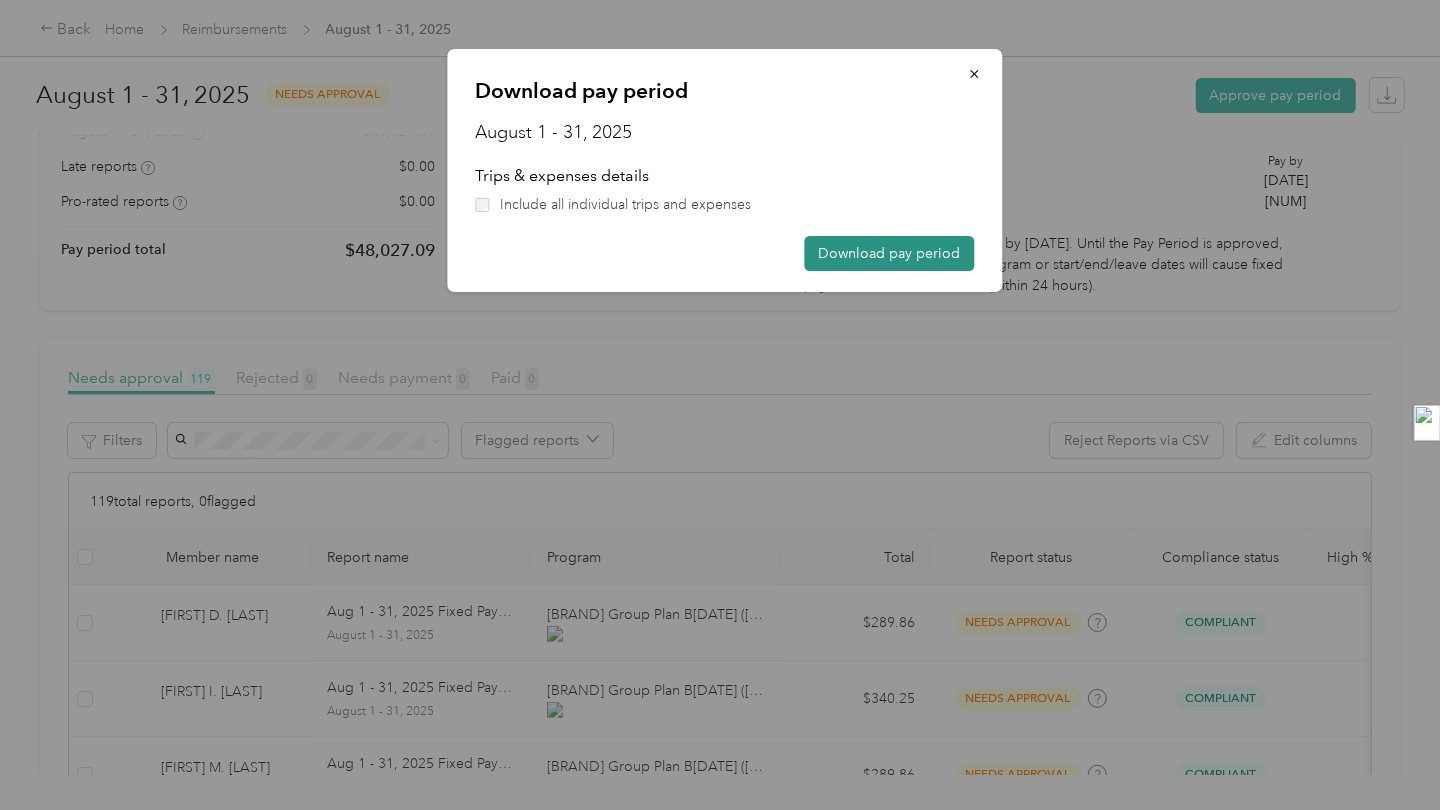 click on "Download pay period" at bounding box center [890, 253] 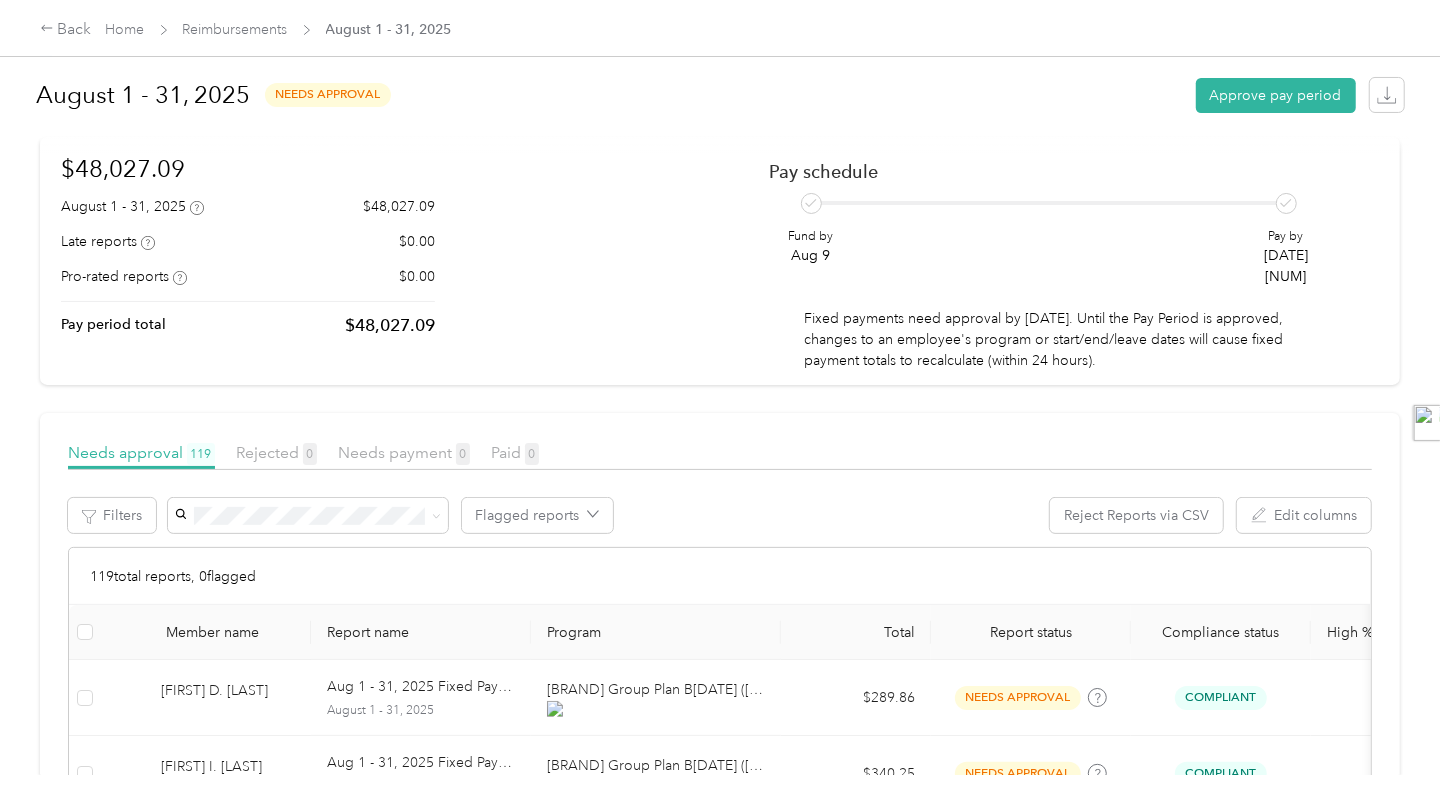 scroll, scrollTop: 100, scrollLeft: 0, axis: vertical 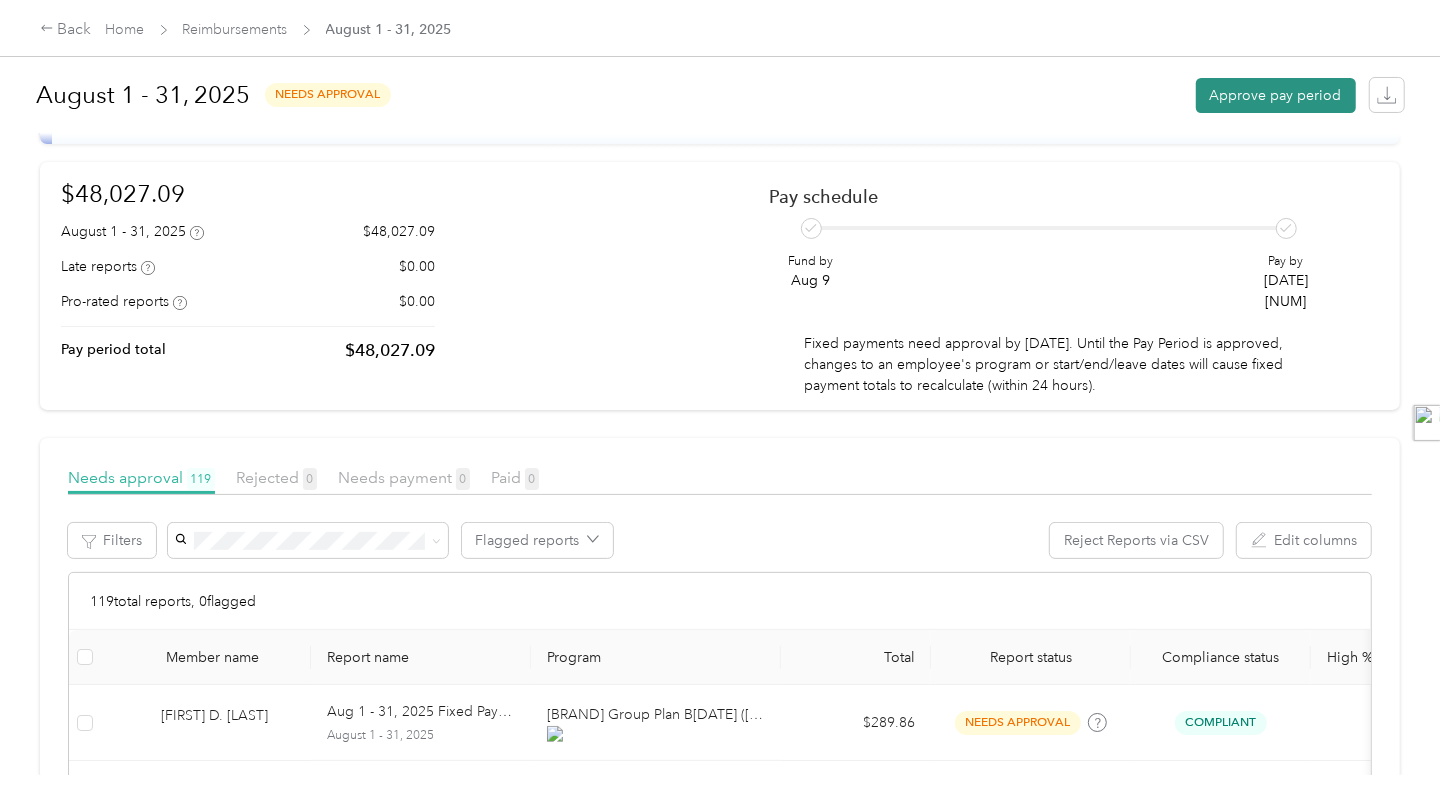 click on "Approve pay period" at bounding box center (1276, 95) 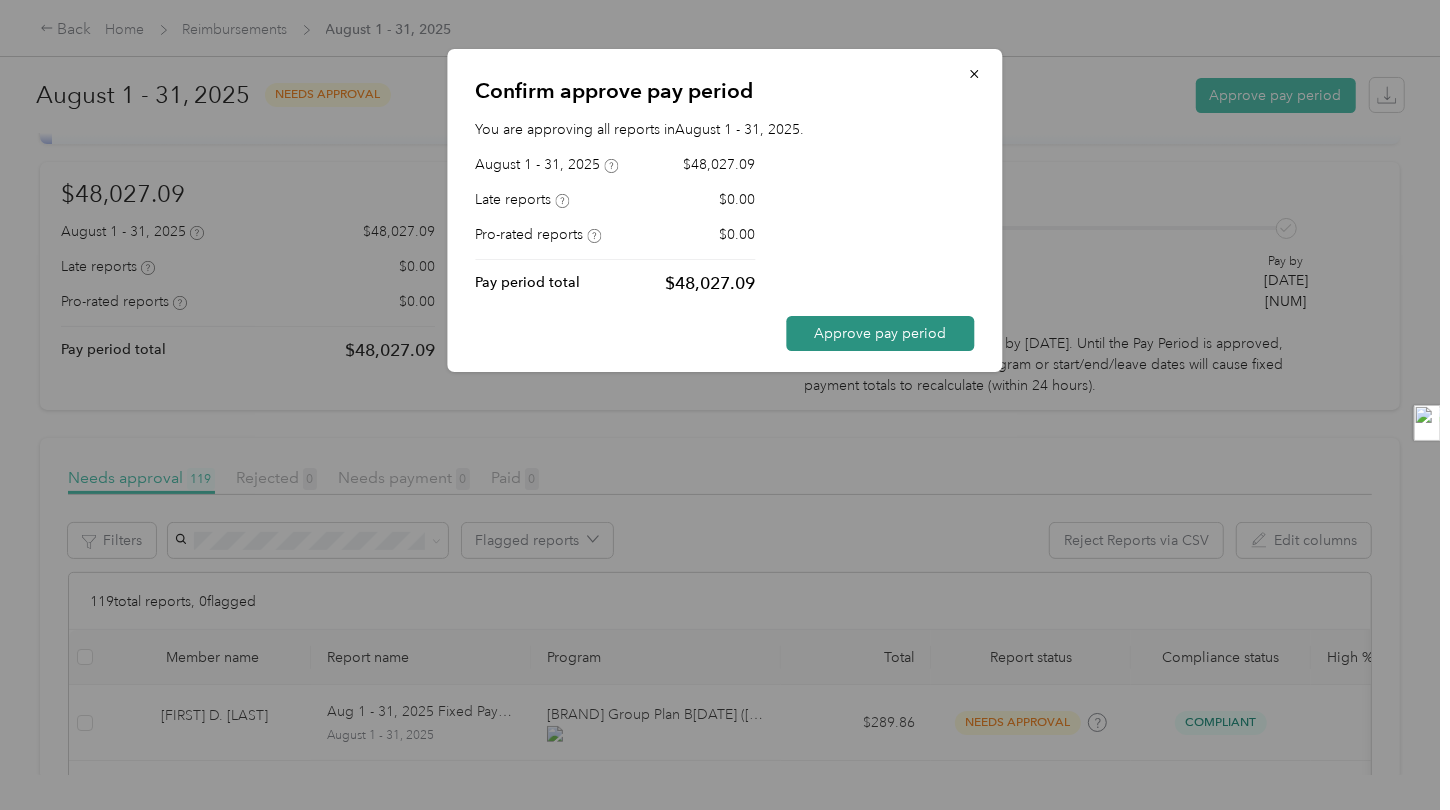click on "Approve pay period" at bounding box center (881, 333) 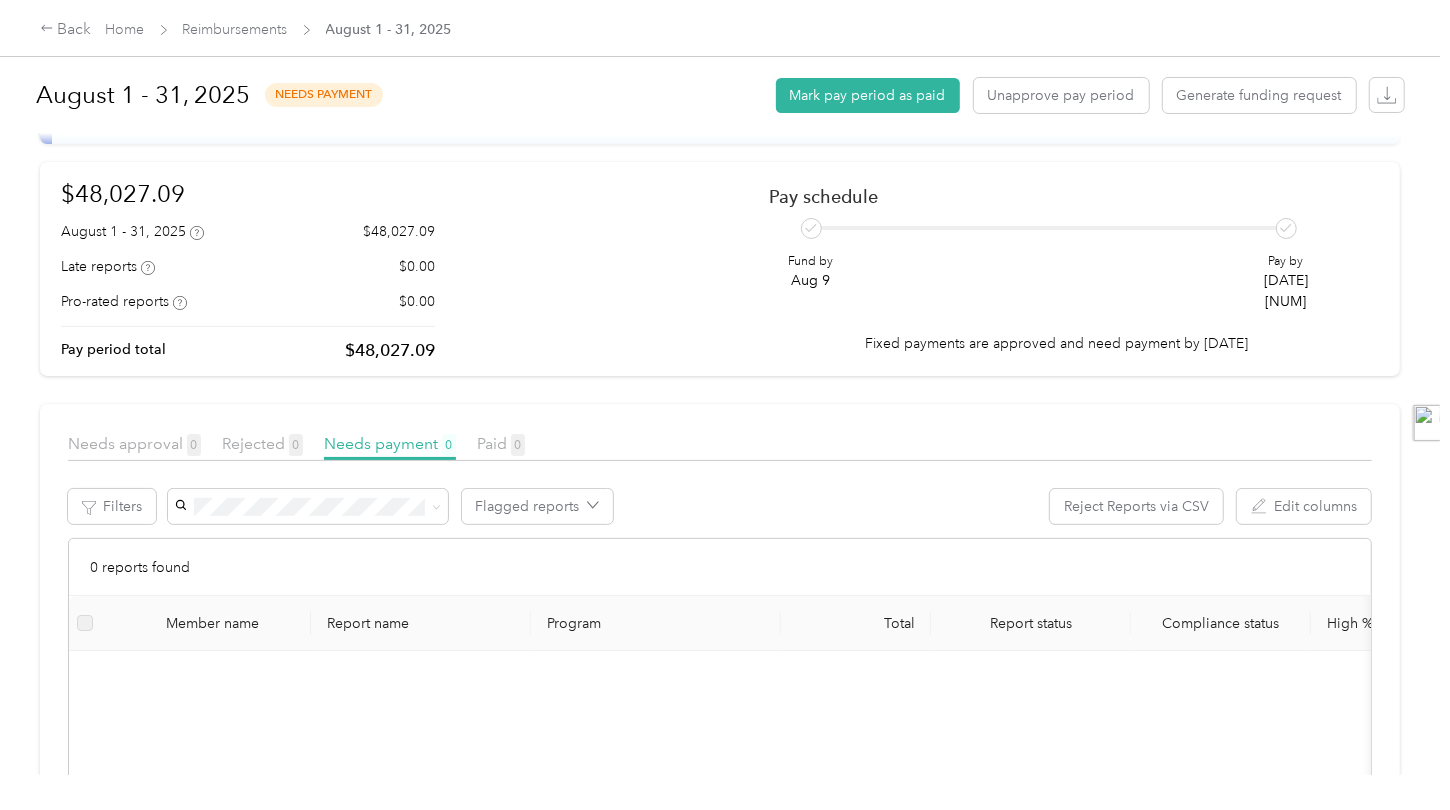 click on "[DATE] [NUM] needs payment Mark pay period as paid Unapprove pay period Generate funding request" at bounding box center (720, 95) 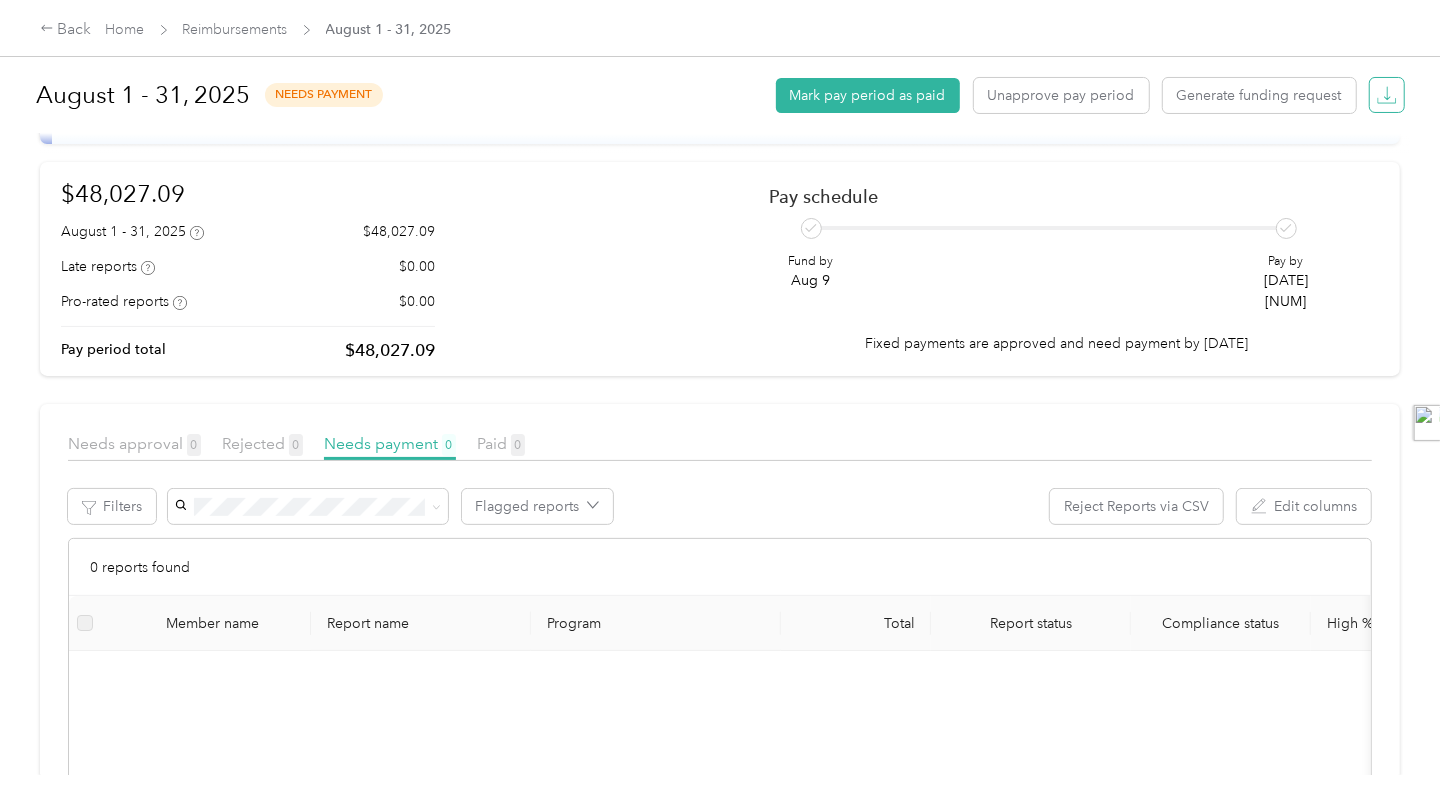 click 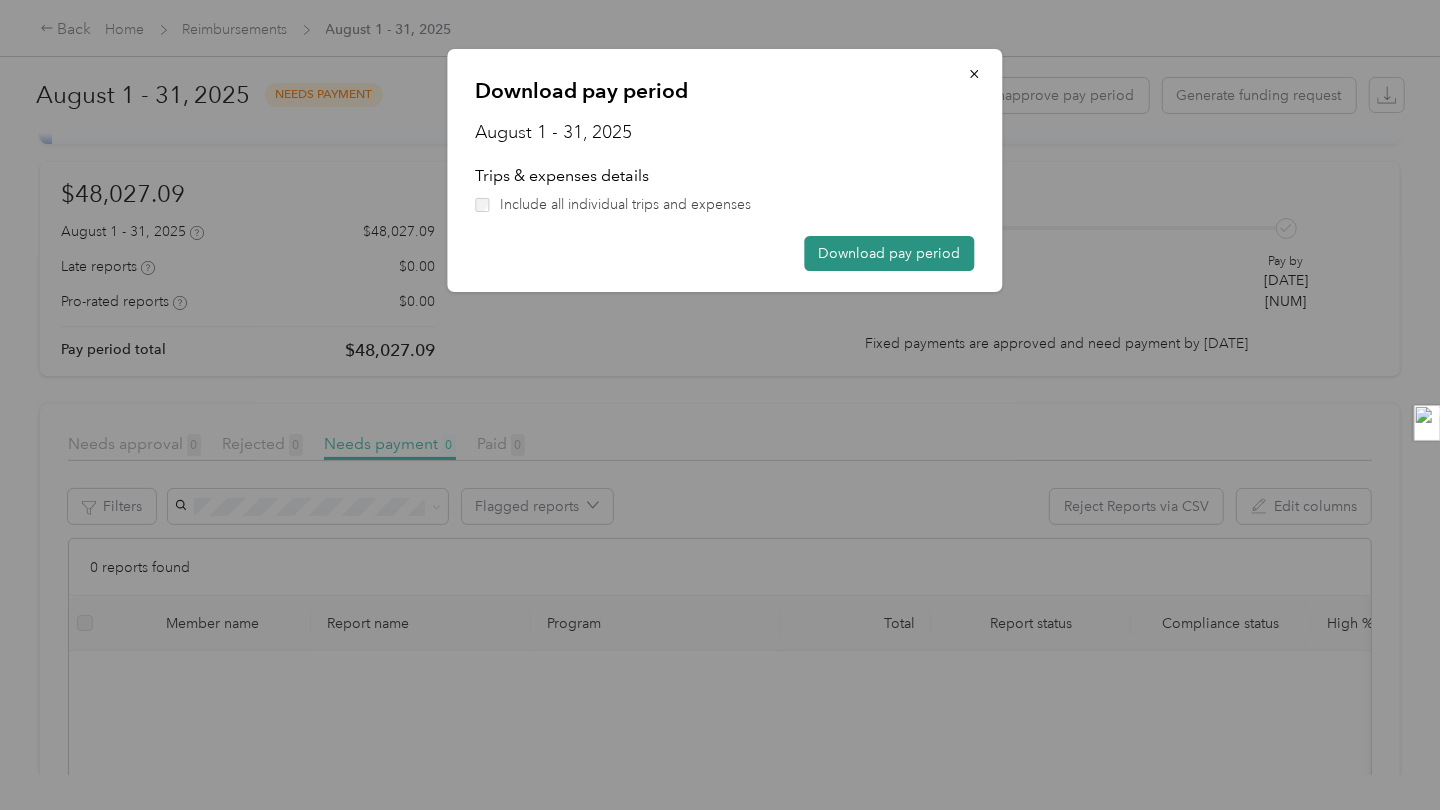 click on "Download pay period" at bounding box center (890, 253) 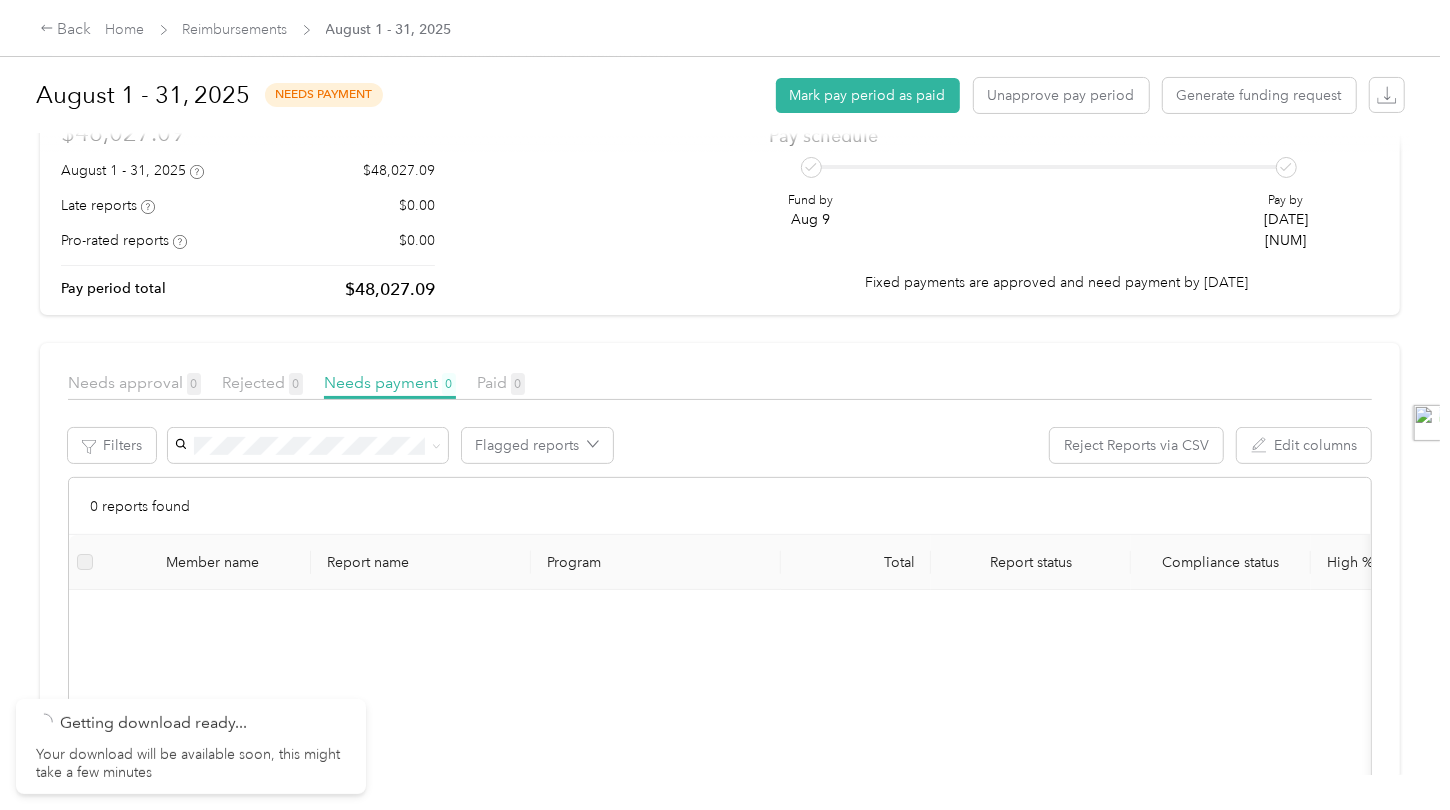 scroll, scrollTop: 142, scrollLeft: 0, axis: vertical 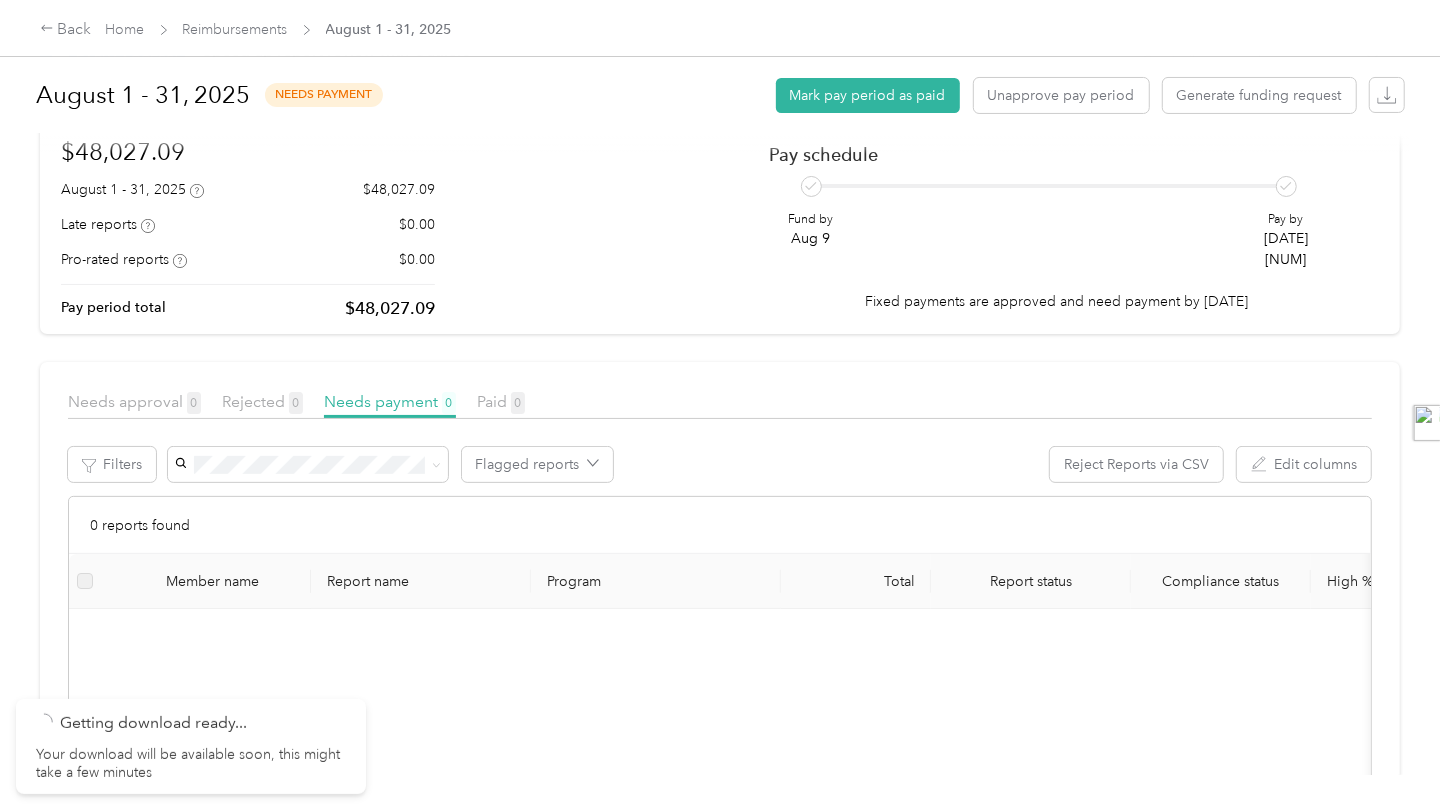 click on "Needs payment   0" at bounding box center [390, 402] 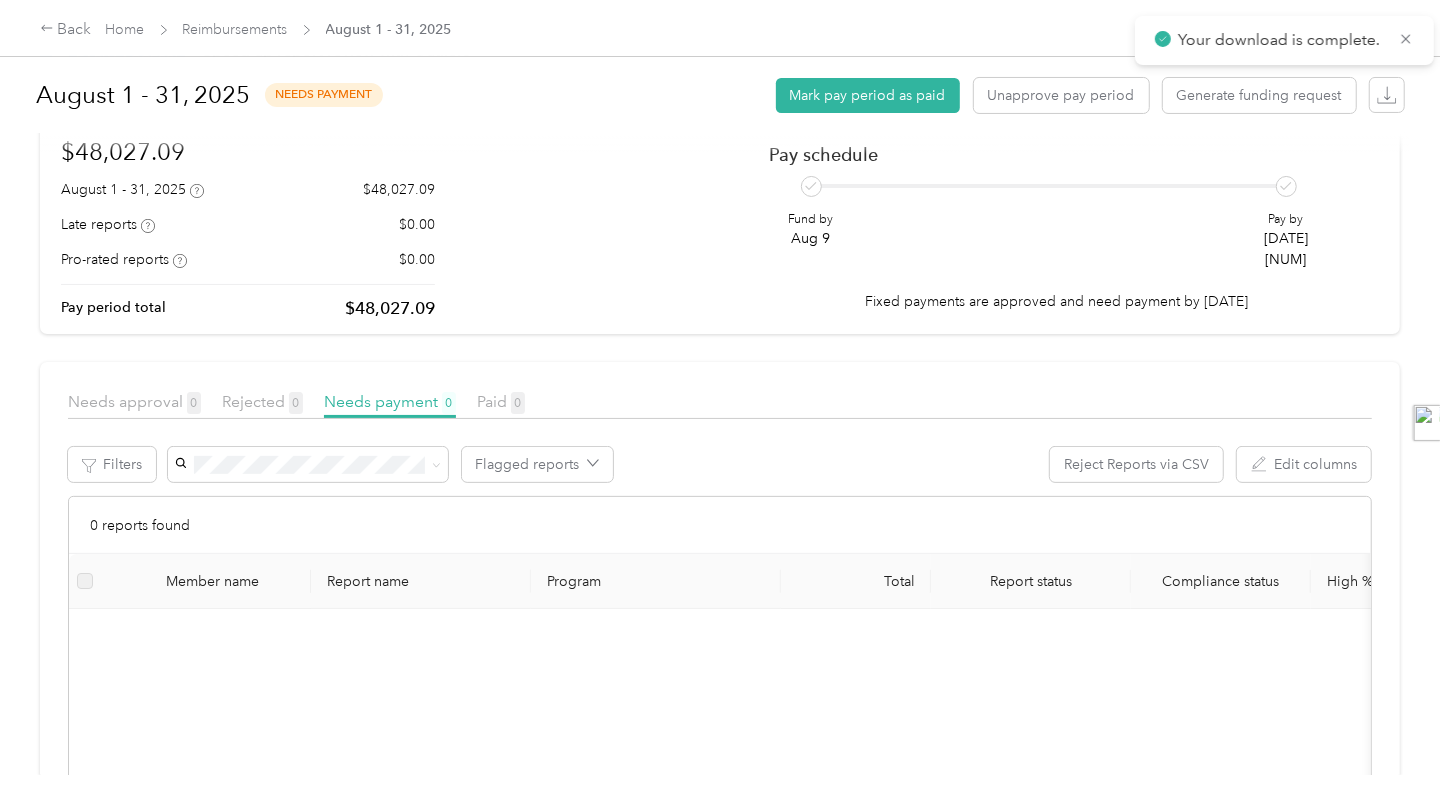 click on "[PRICE] [DATE] - [DATE], [PRICE] Late reports   [PRICE] Pro-rated reports   [PRICE] Pay period total [PRICE] Pay schedule Fund by [DATE] Pay by [DATE] Fixed payments are approved and need payment by [DATE]" at bounding box center [720, 227] 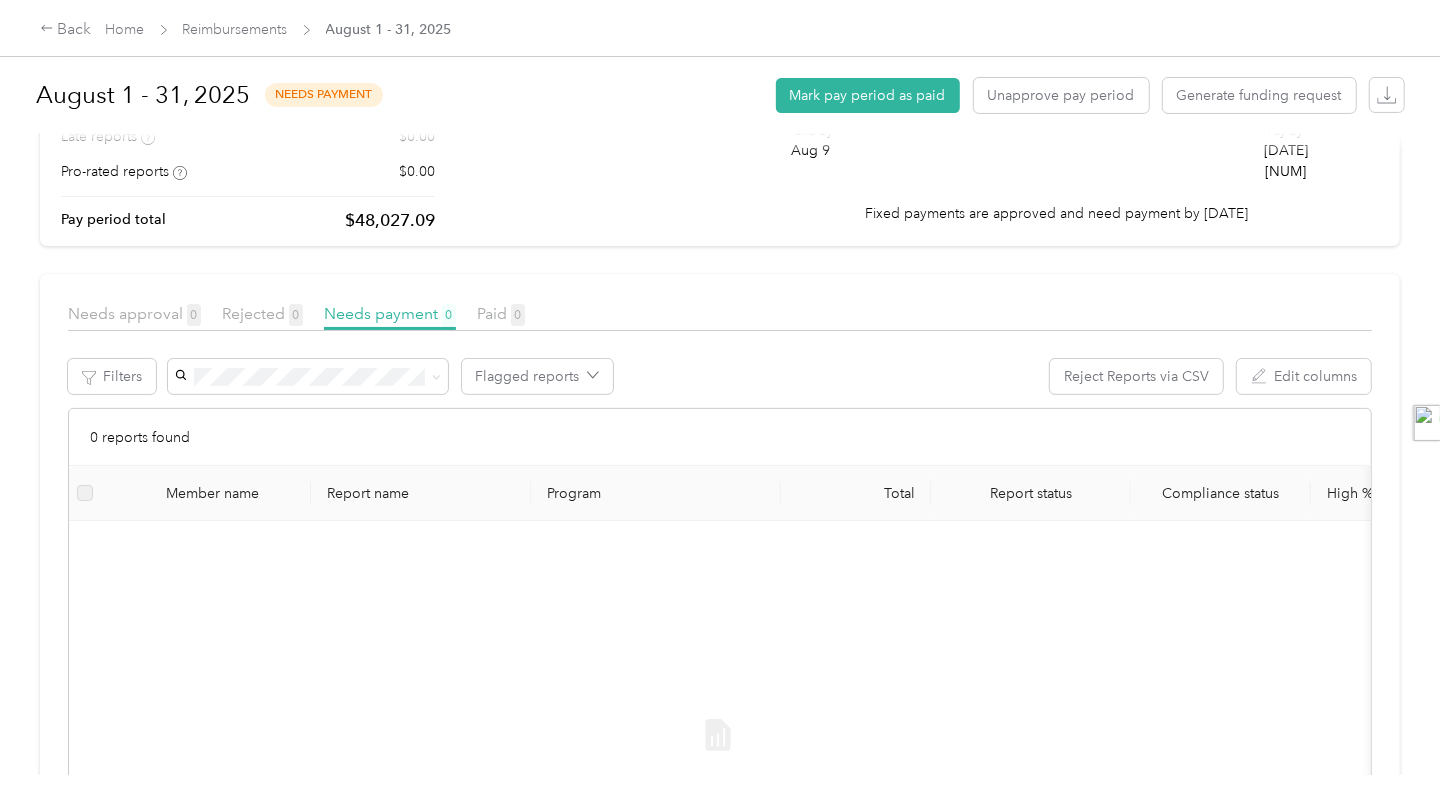 scroll, scrollTop: 142, scrollLeft: 0, axis: vertical 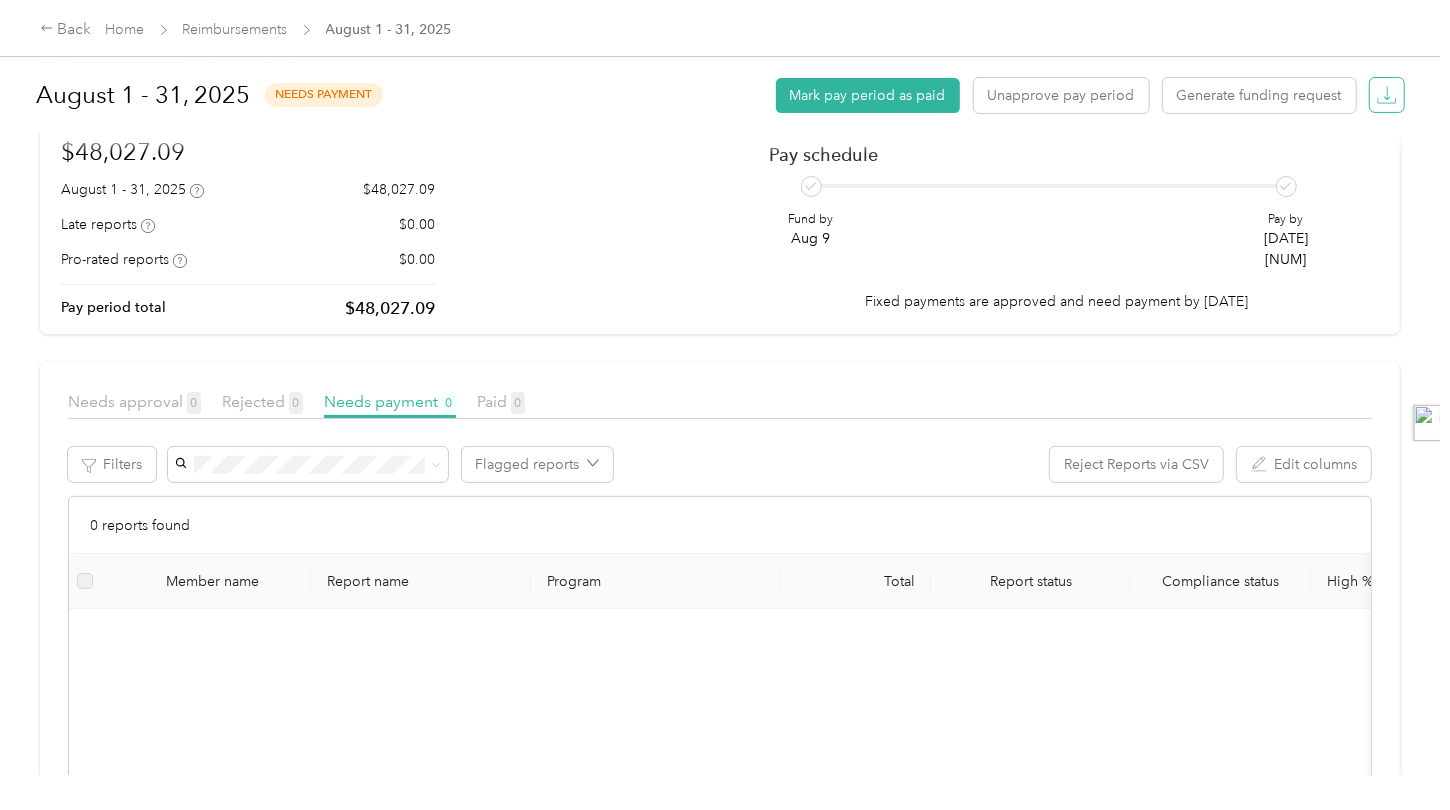click 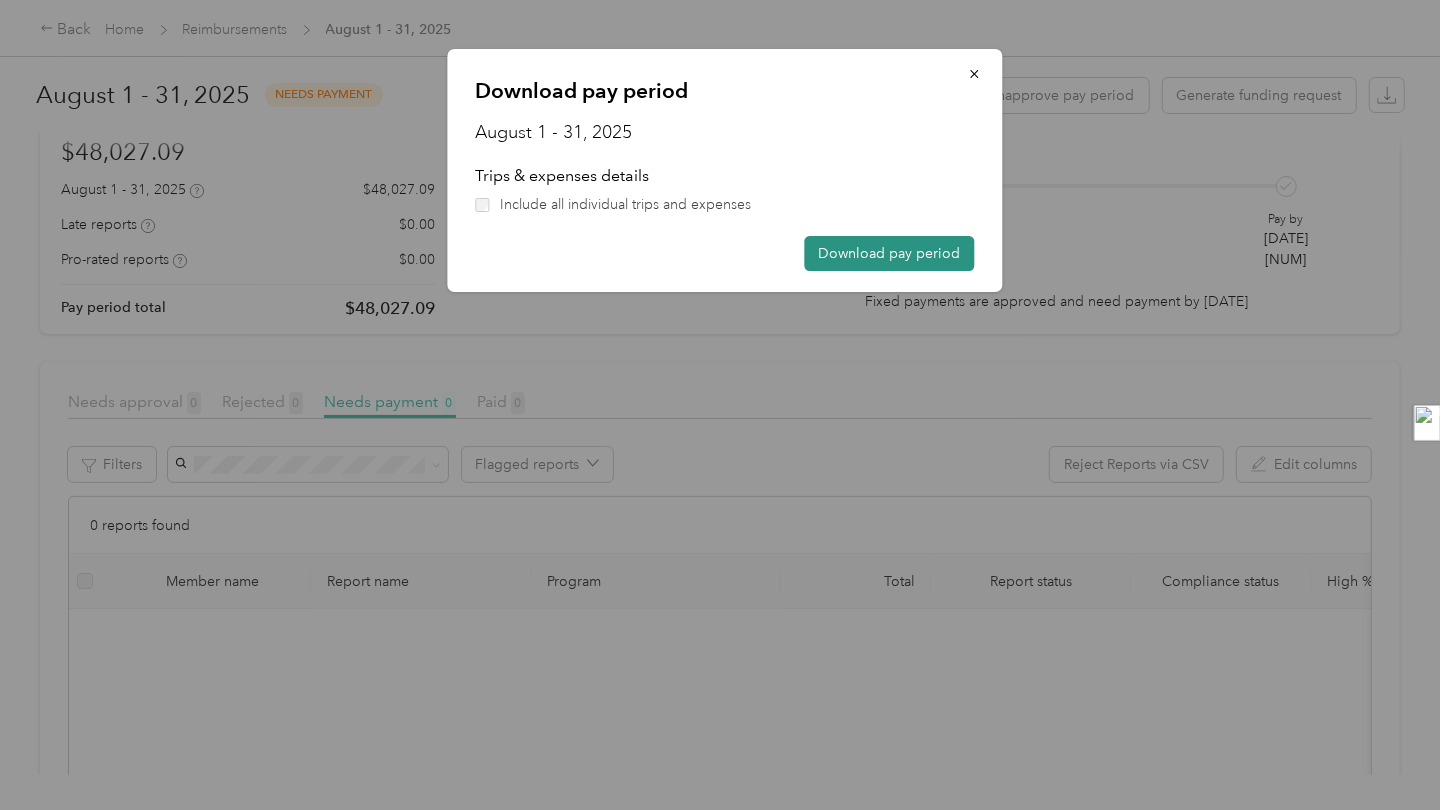 click on "Download pay period" at bounding box center (890, 253) 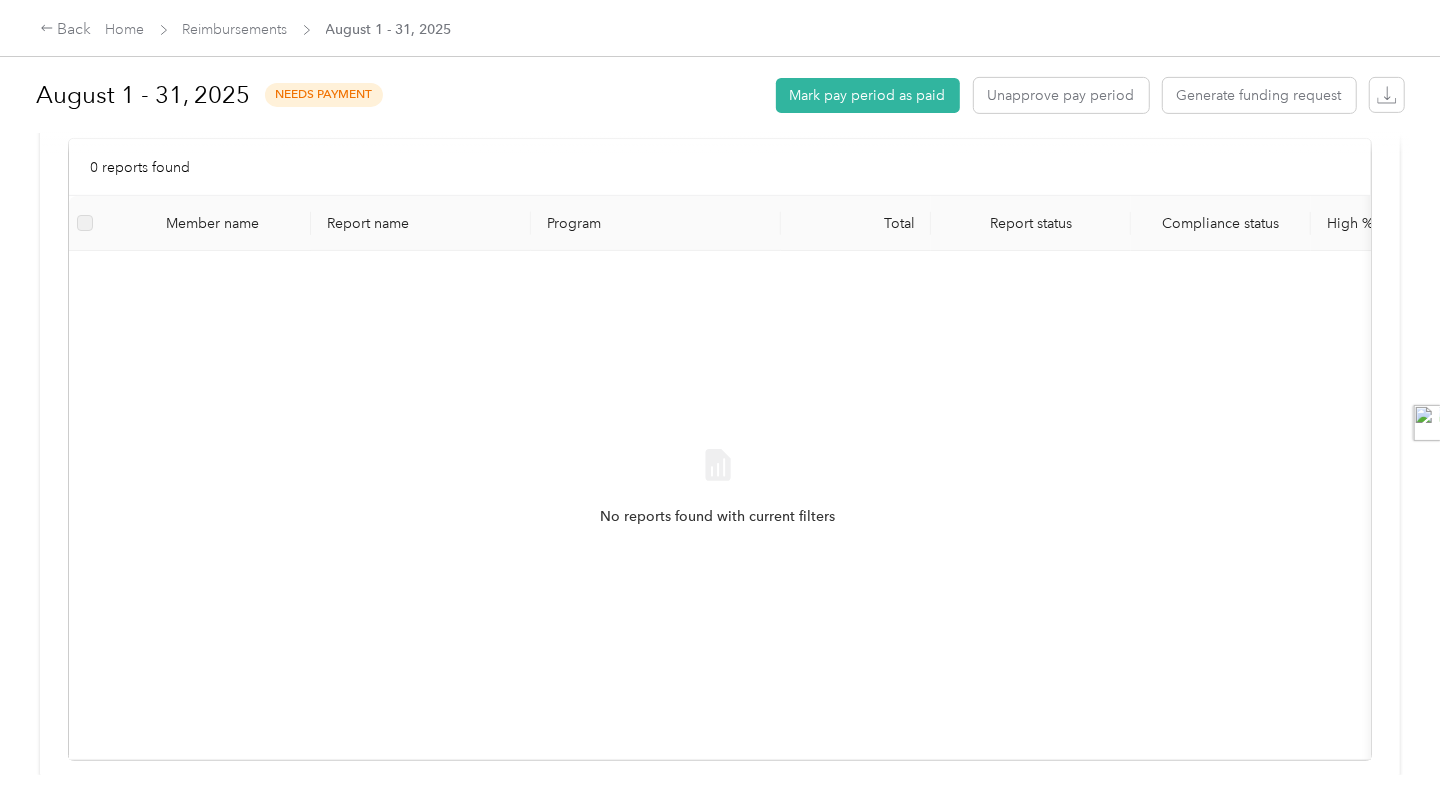 scroll, scrollTop: 0, scrollLeft: 0, axis: both 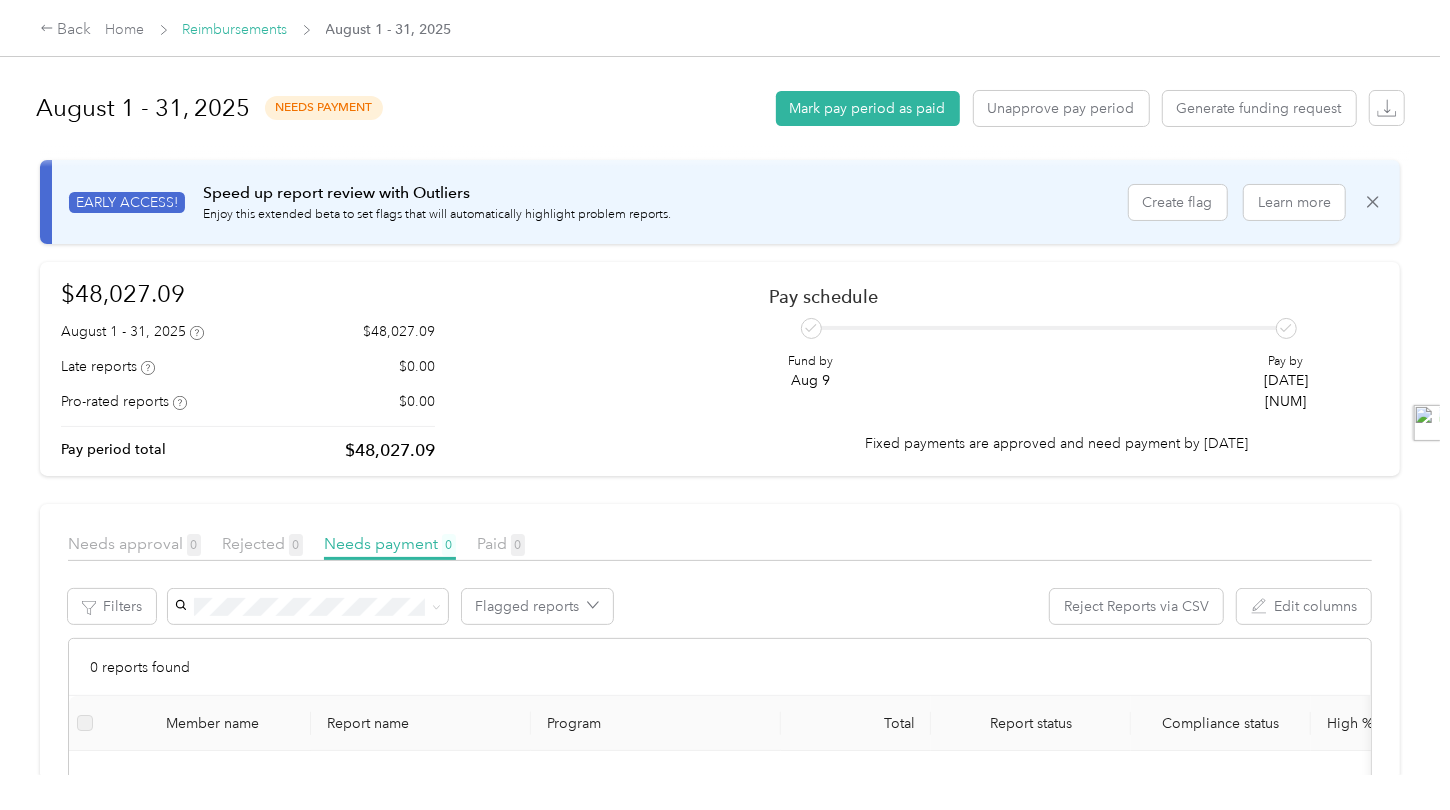 click on "Reimbursements" at bounding box center [235, 29] 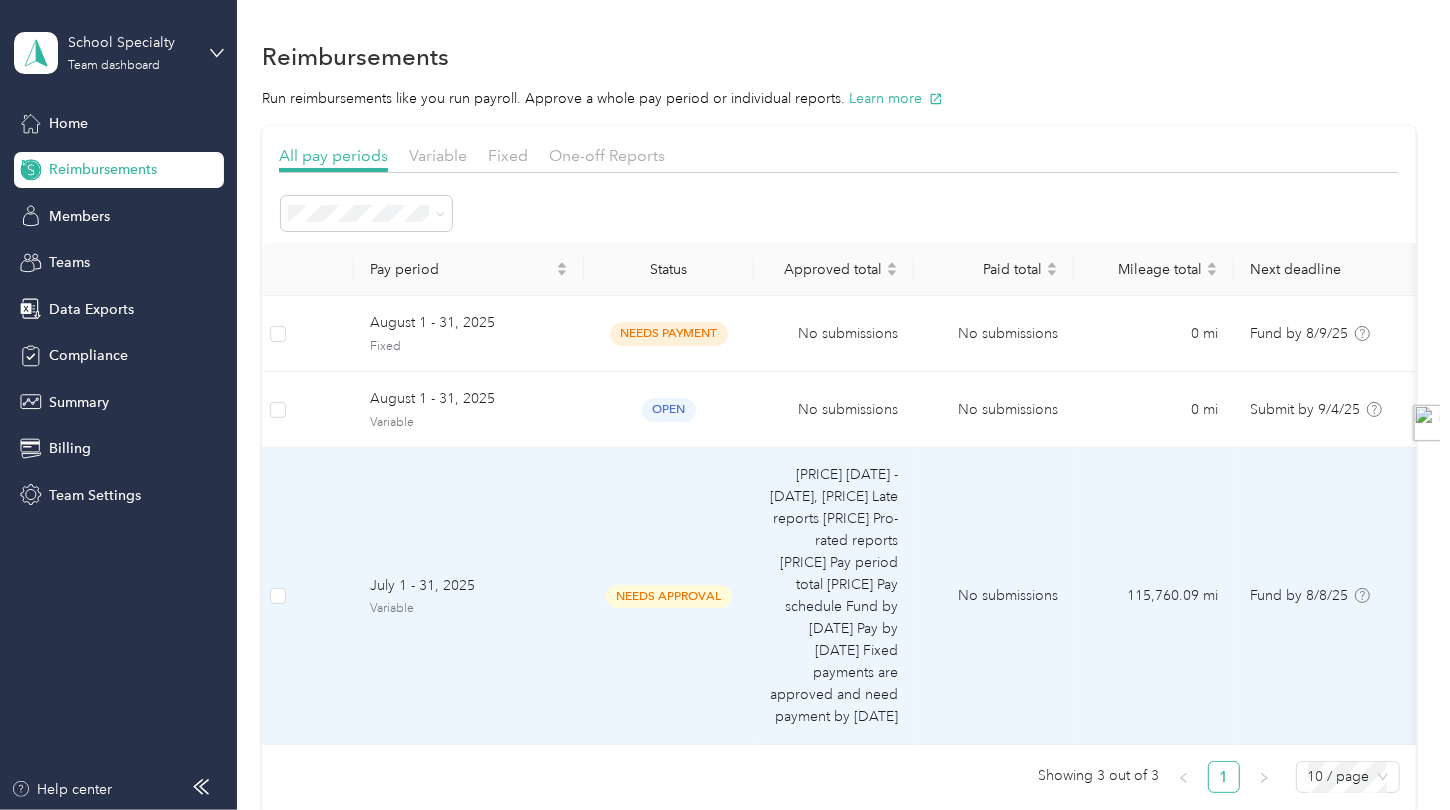 click on "Variable" at bounding box center [469, 609] 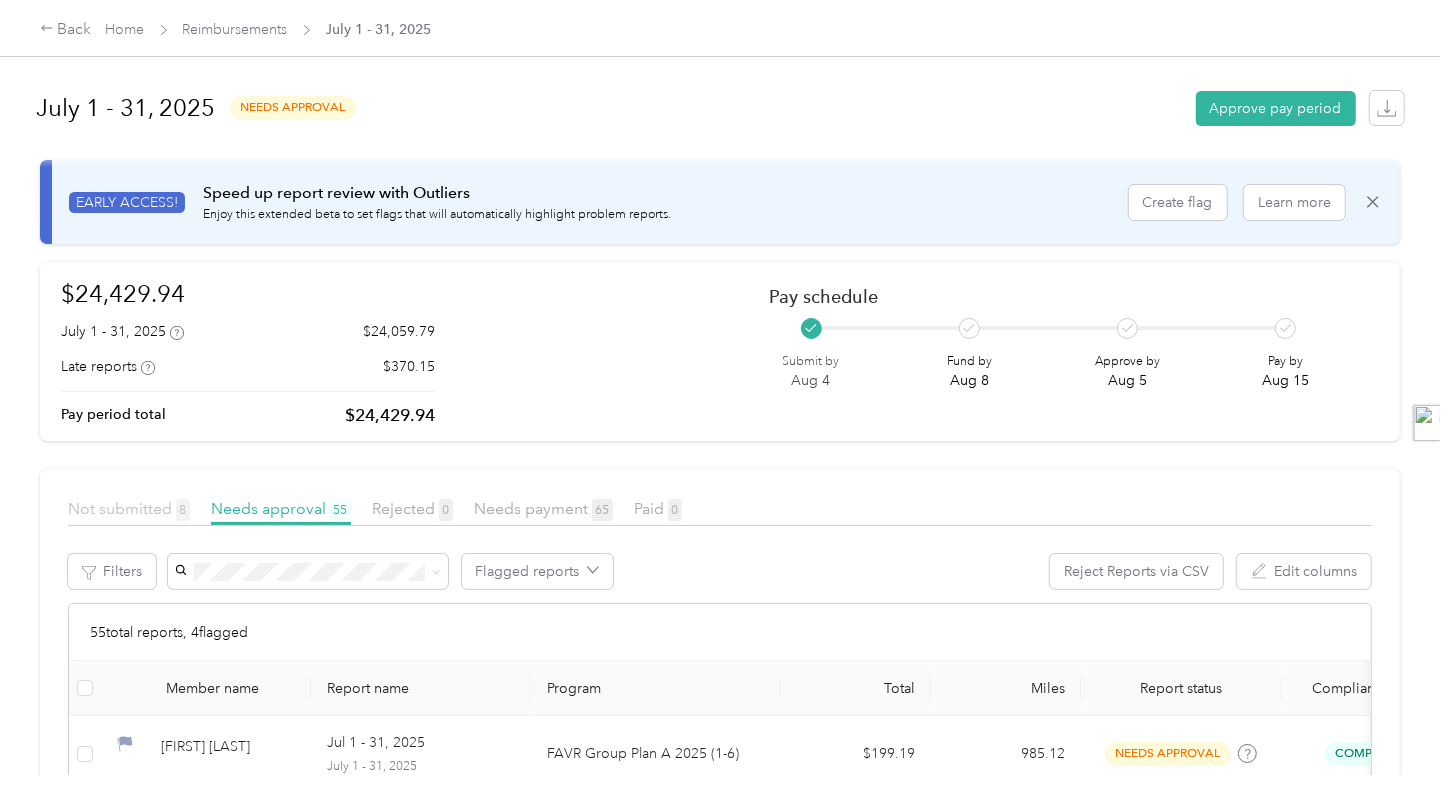 click on "Not submitted   8" at bounding box center (129, 508) 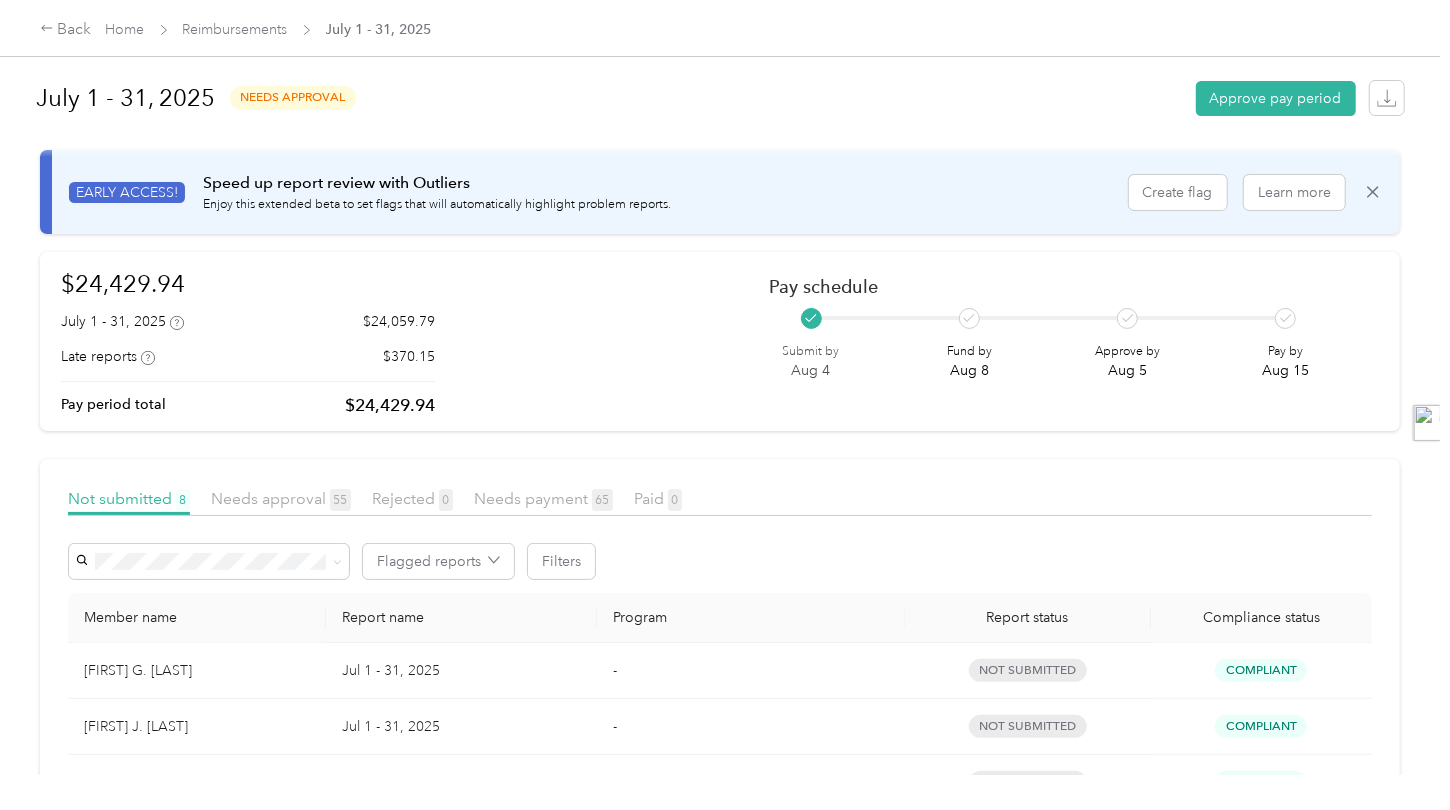 scroll, scrollTop: 0, scrollLeft: 0, axis: both 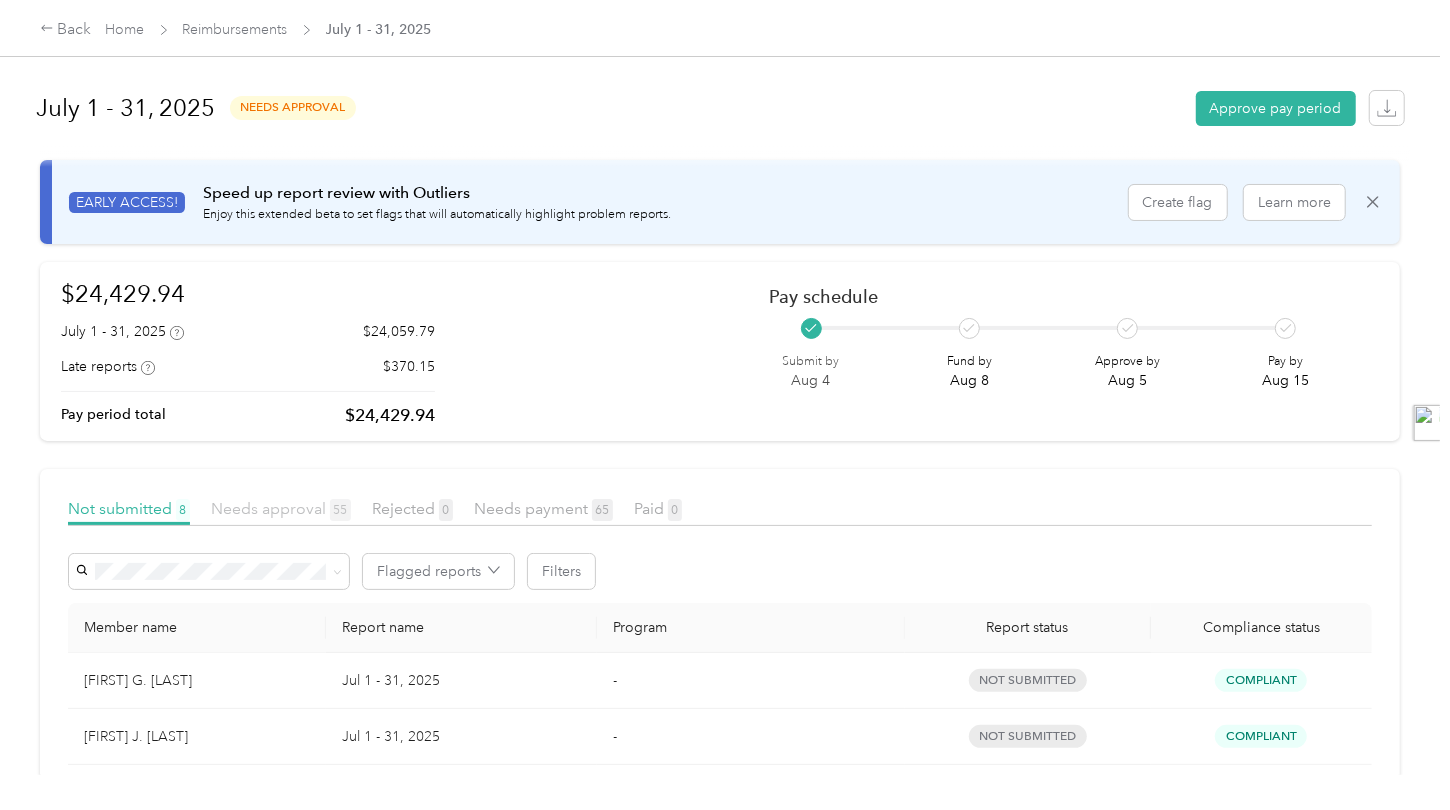 click on "Needs approval   55" at bounding box center (281, 508) 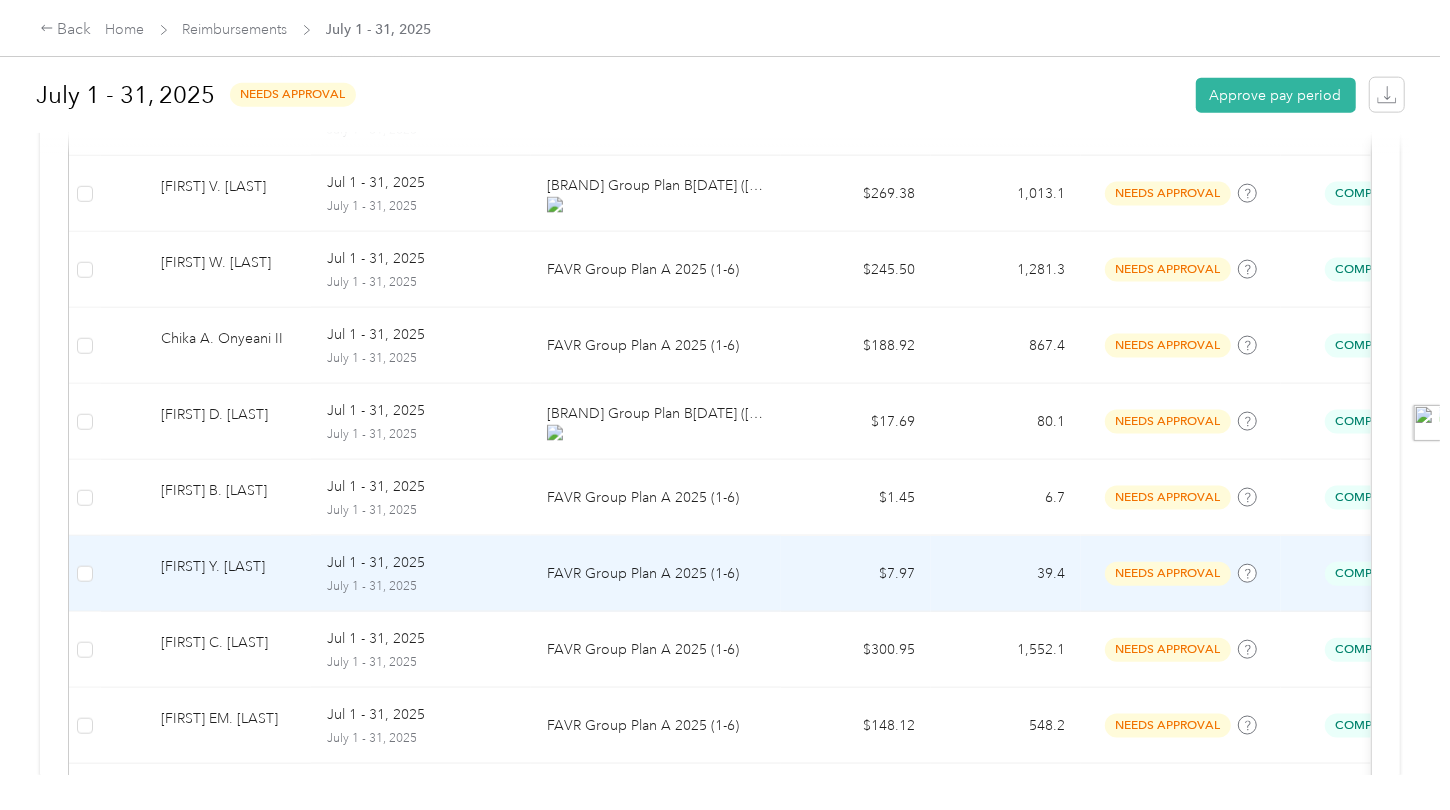 scroll, scrollTop: 1952, scrollLeft: 0, axis: vertical 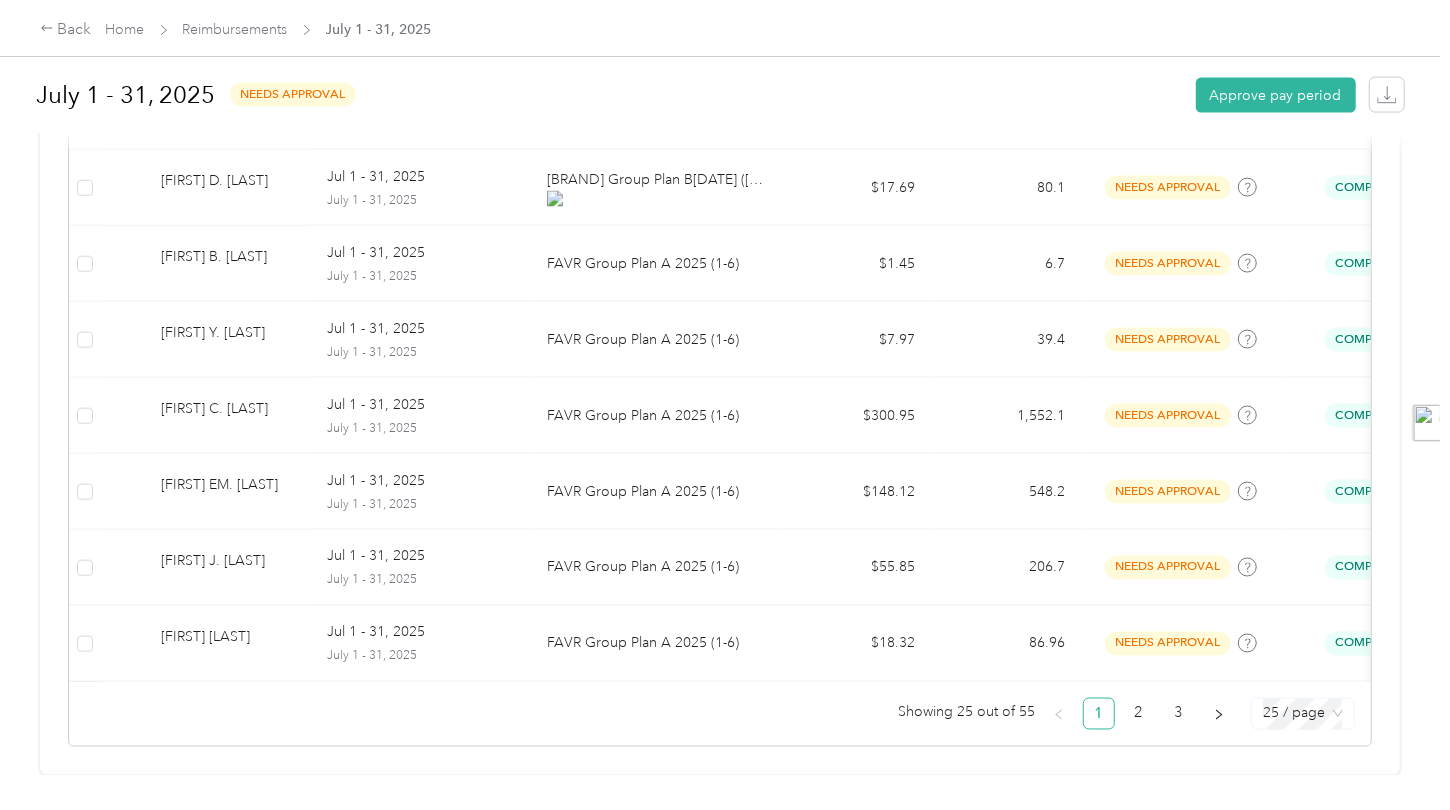 click on "25 / page" at bounding box center (1303, 714) 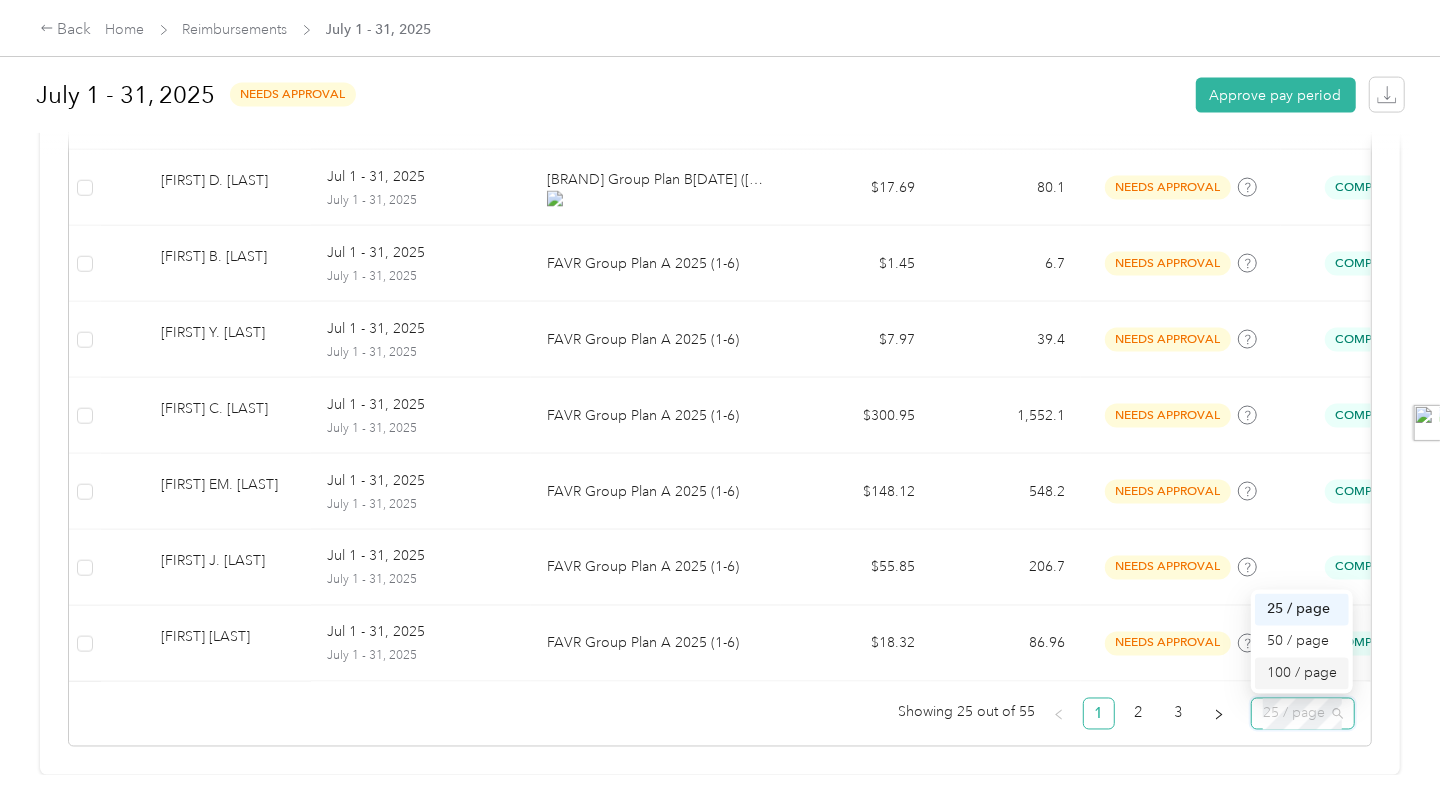 click on "100 / page" at bounding box center [1302, 674] 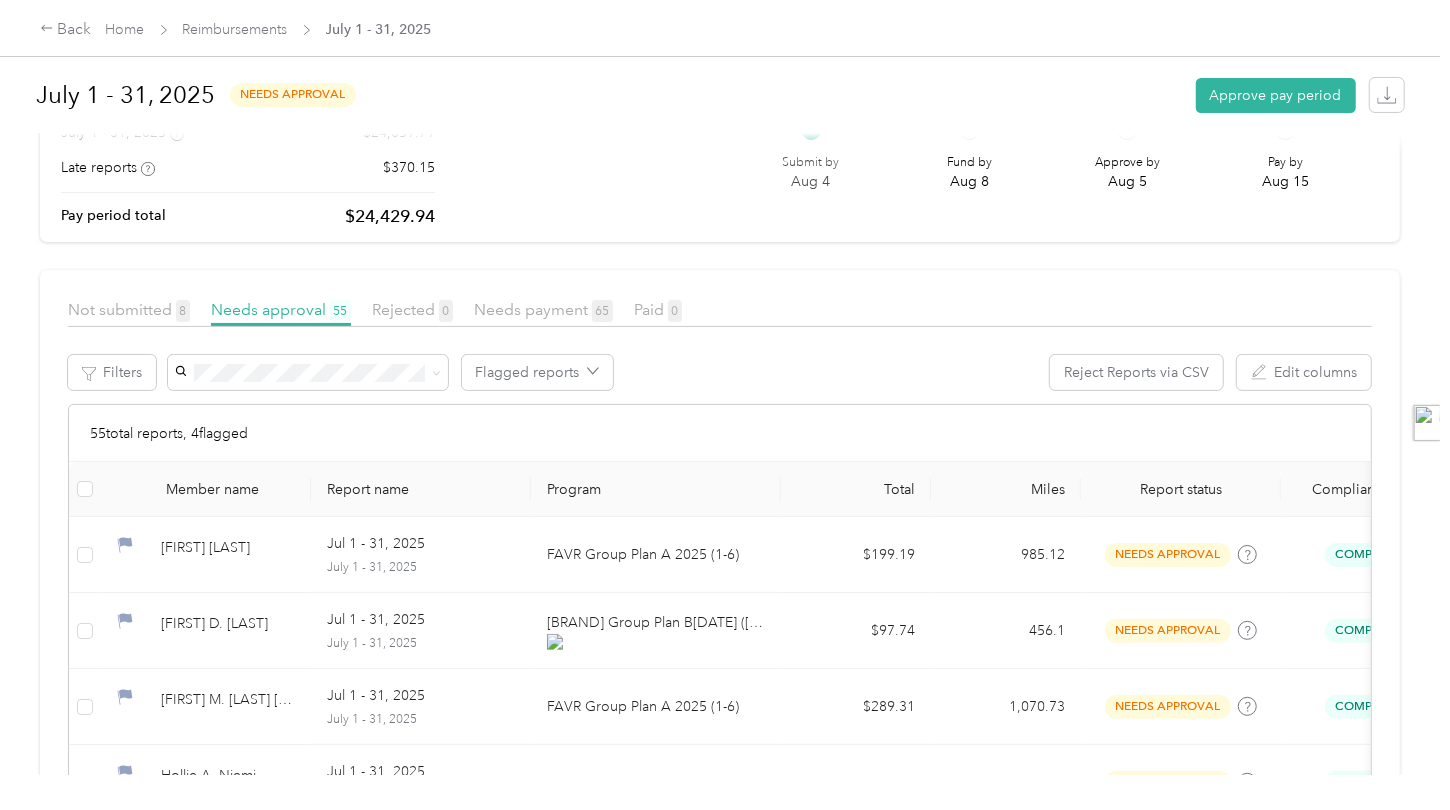 scroll, scrollTop: 200, scrollLeft: 0, axis: vertical 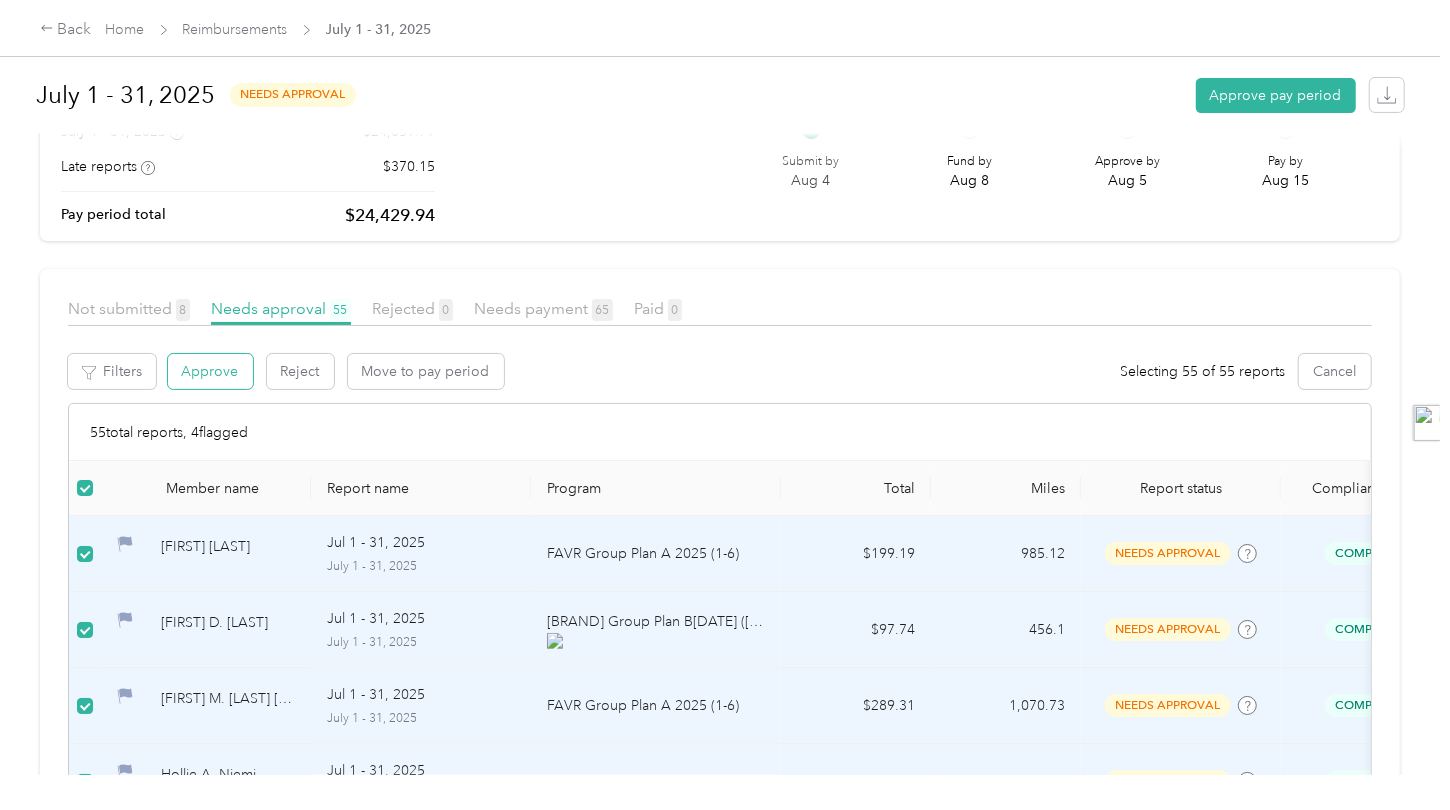 click on "Approve" at bounding box center (210, 371) 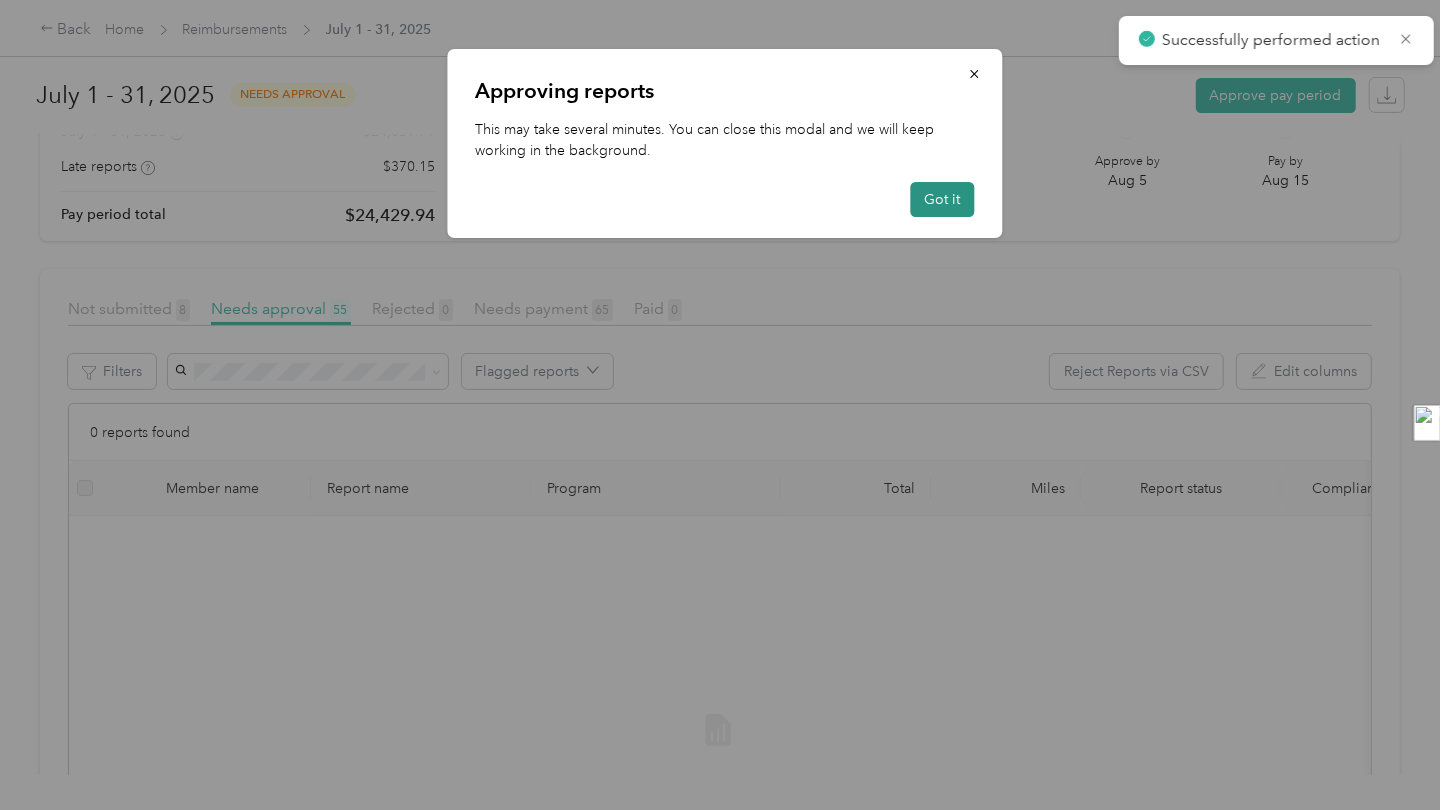 click on "Got it" at bounding box center (943, 199) 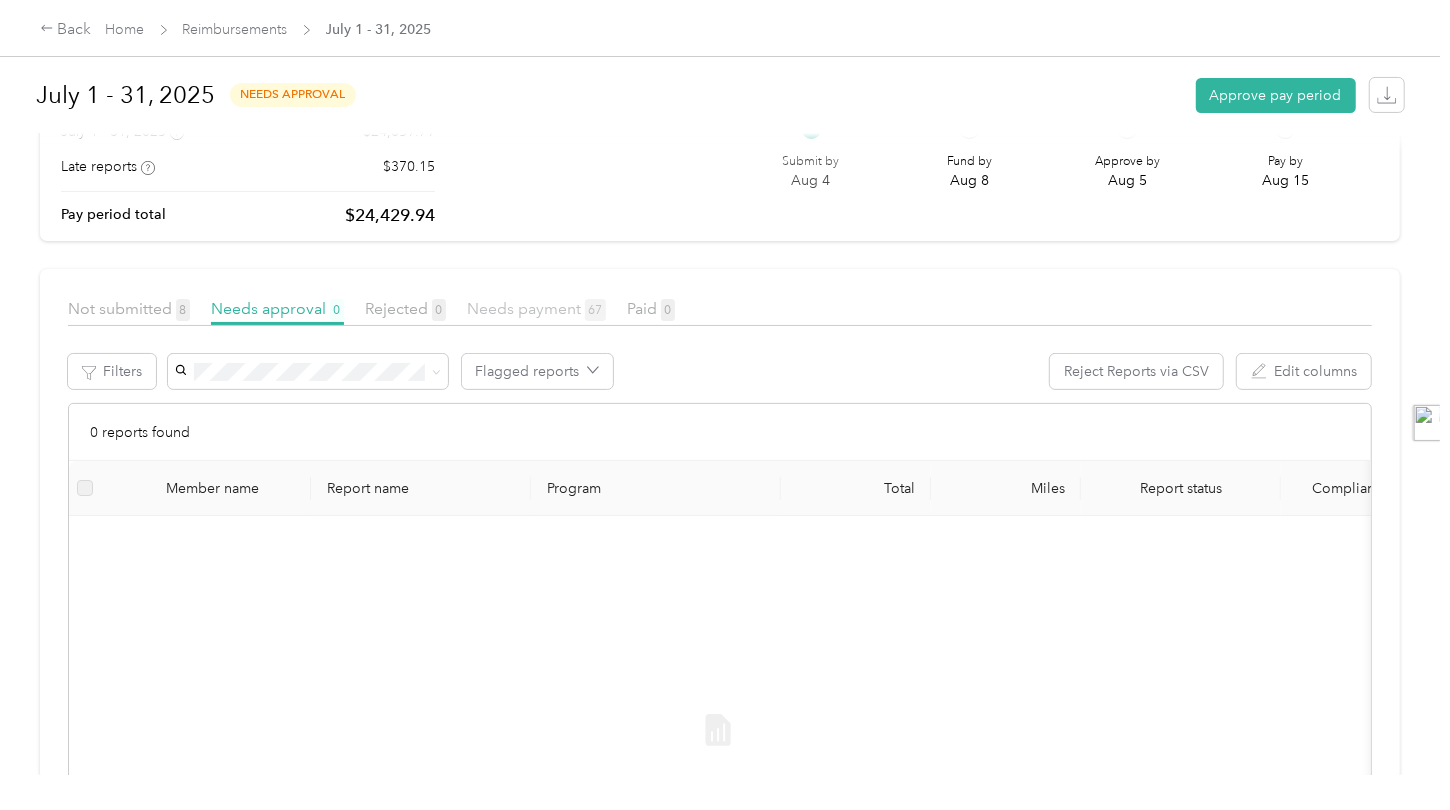 click on "67" at bounding box center (595, 310) 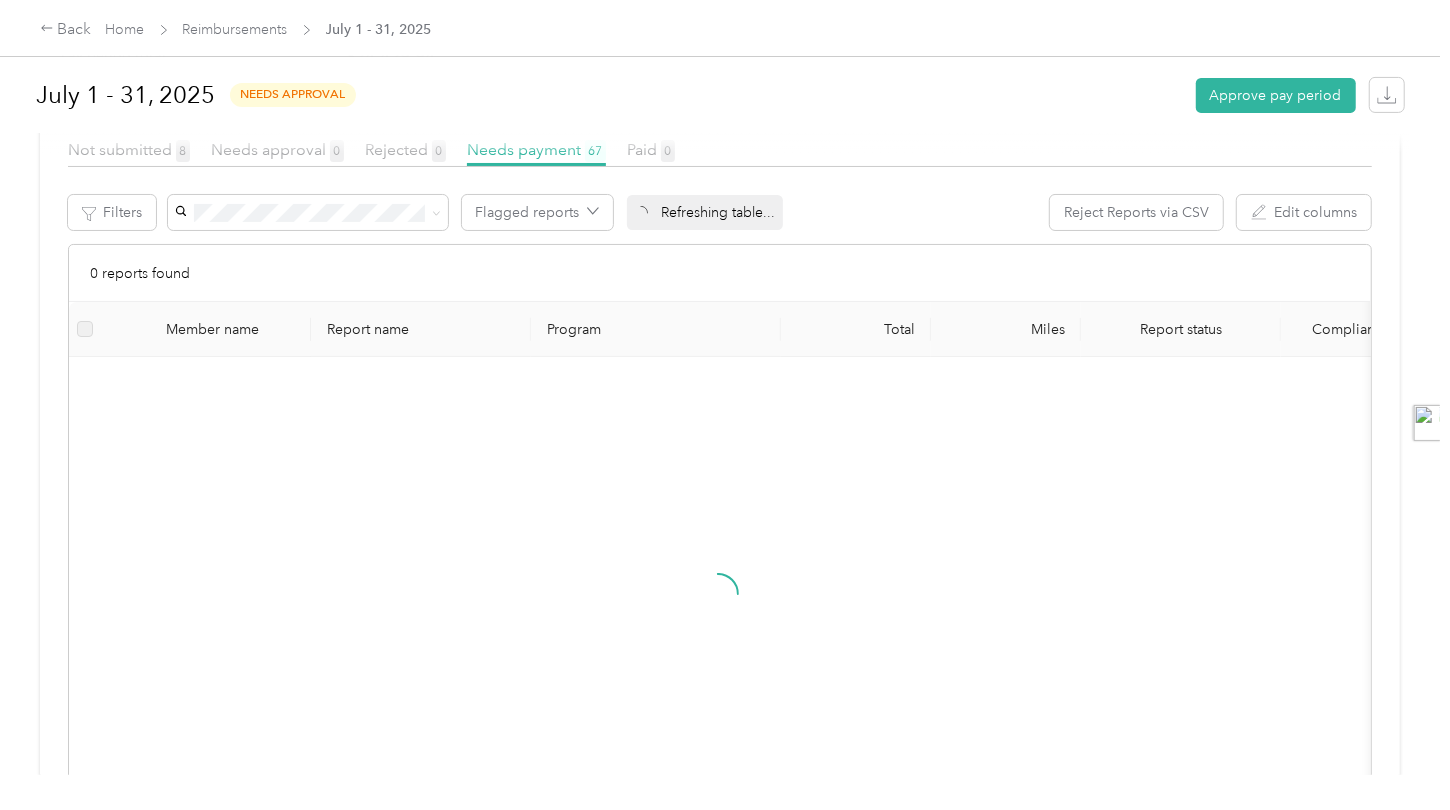 scroll, scrollTop: 300, scrollLeft: 0, axis: vertical 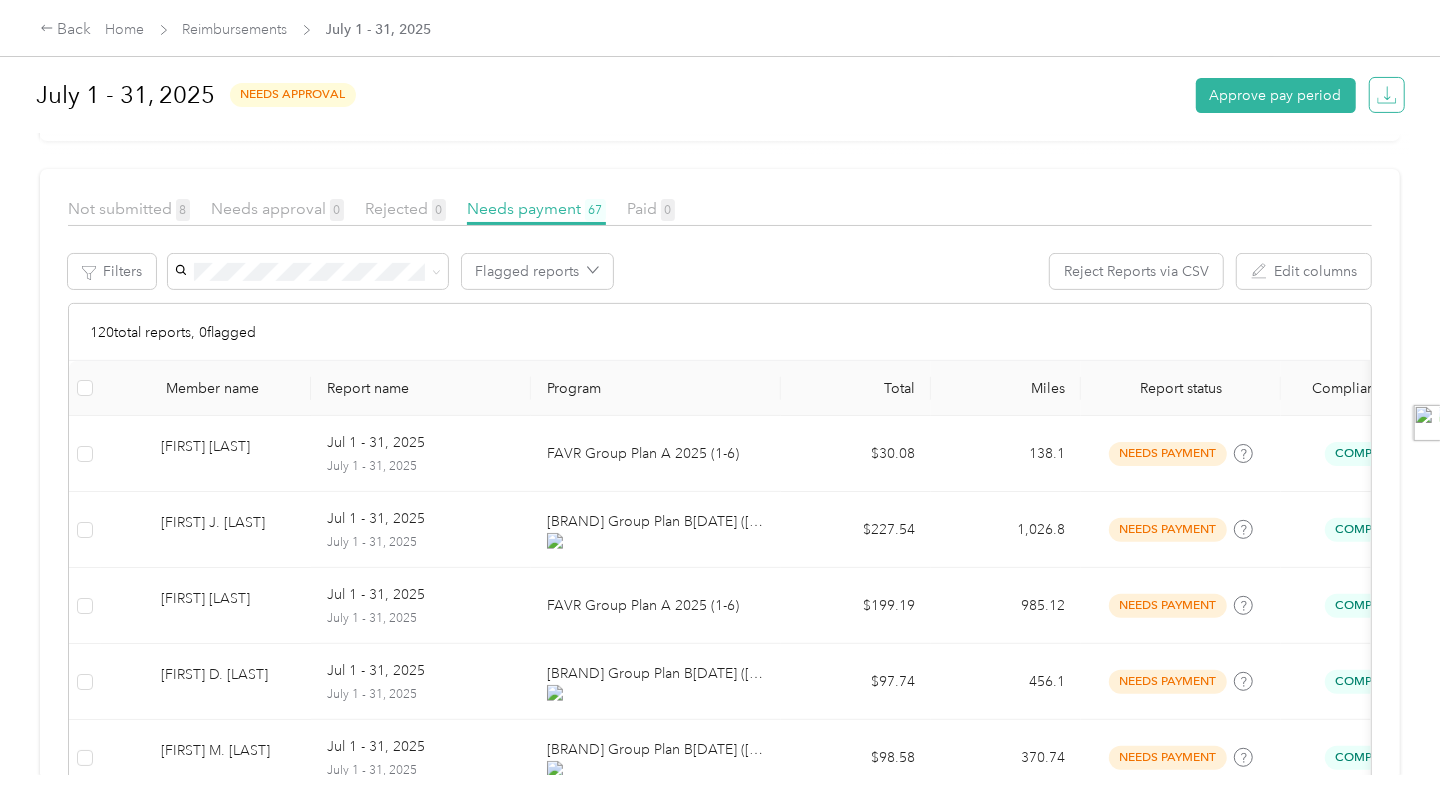 click 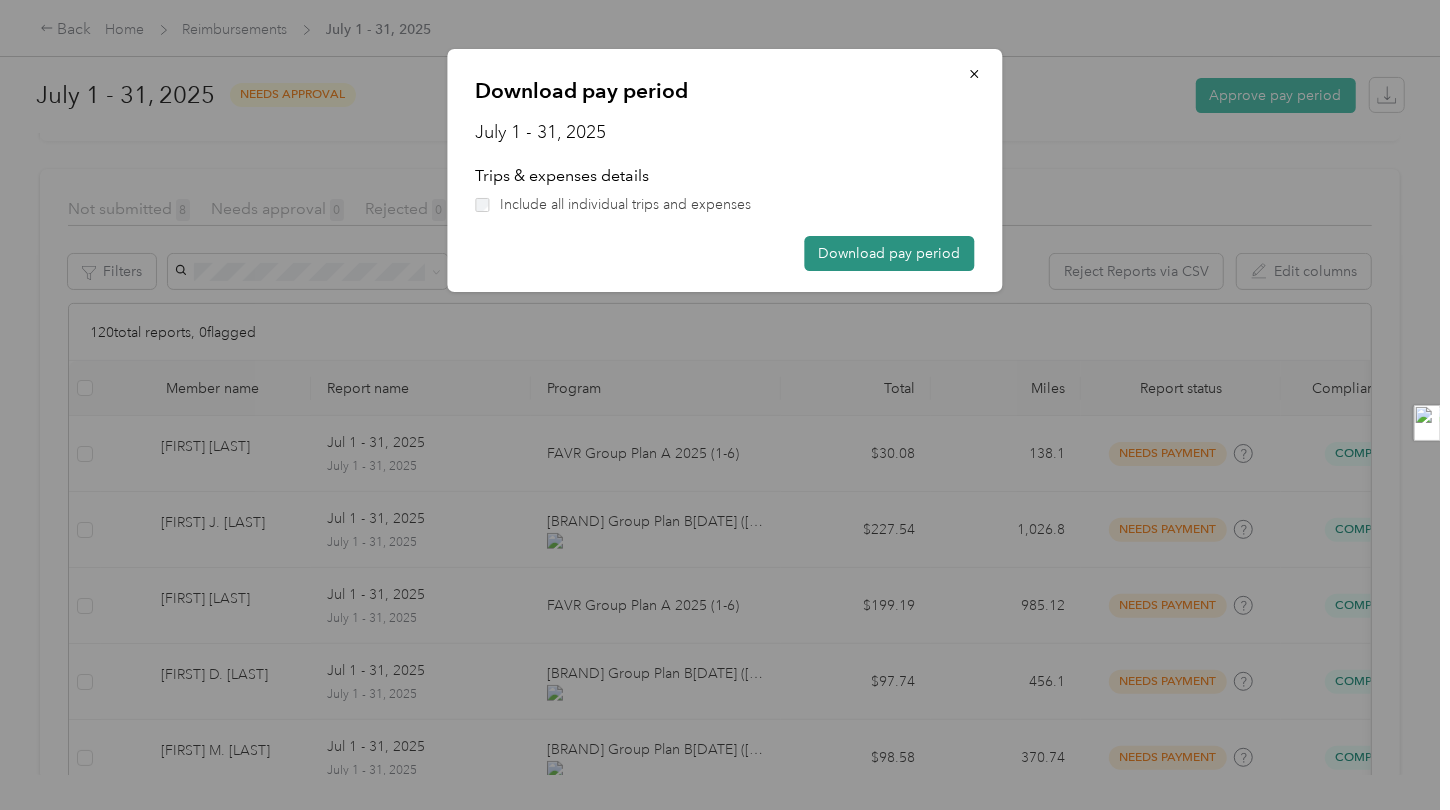 click on "Download pay period" at bounding box center [890, 253] 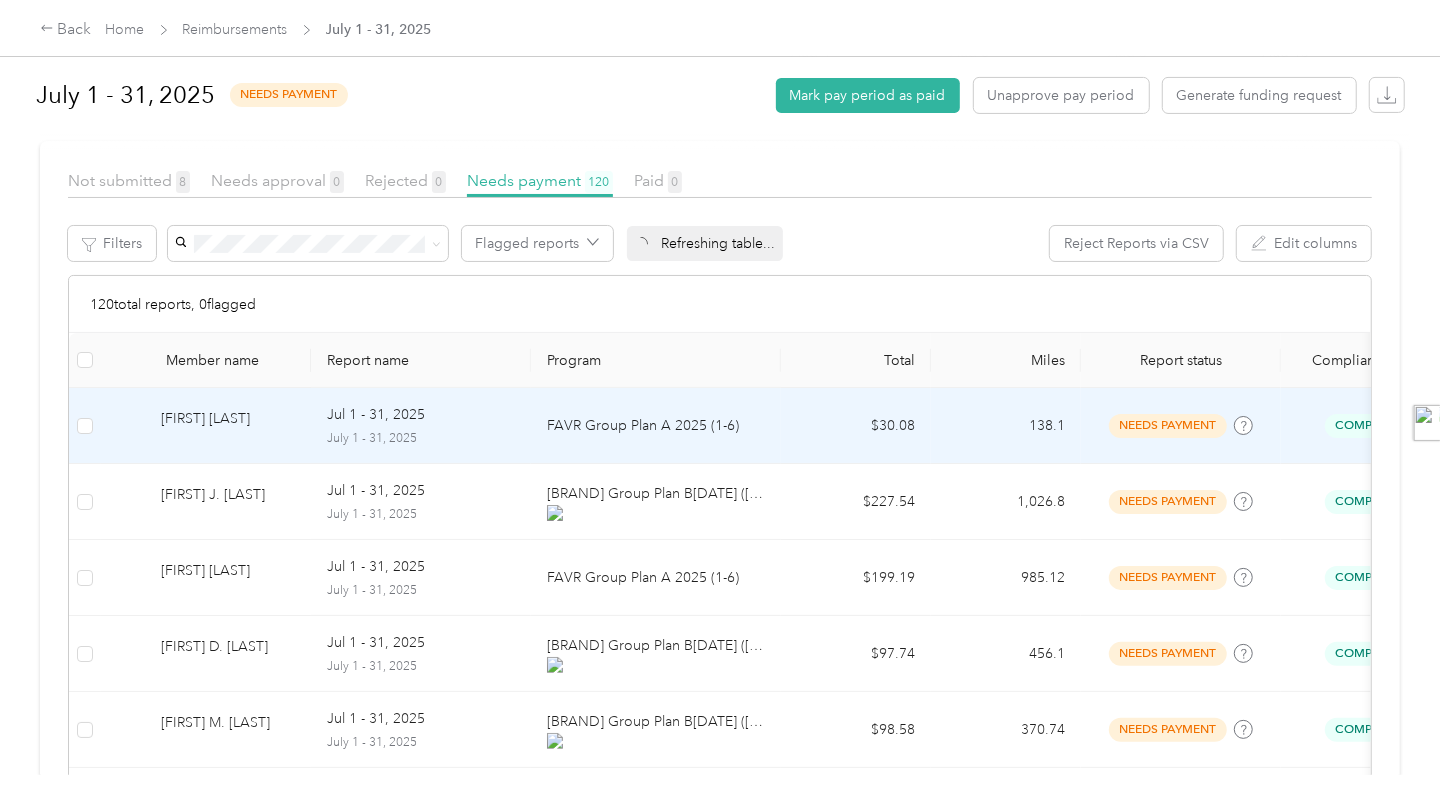 scroll, scrollTop: 200, scrollLeft: 0, axis: vertical 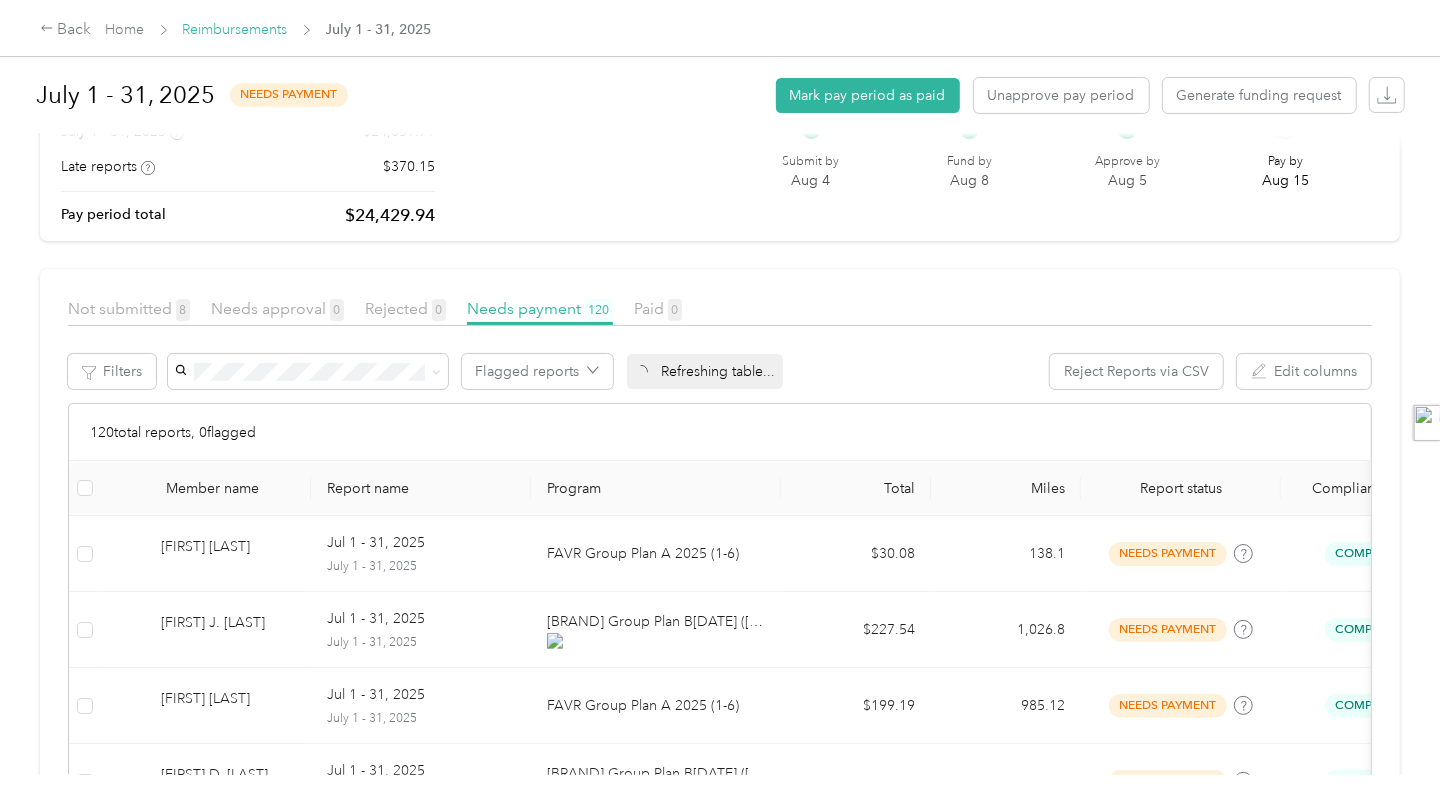 click on "Reimbursements" at bounding box center [235, 29] 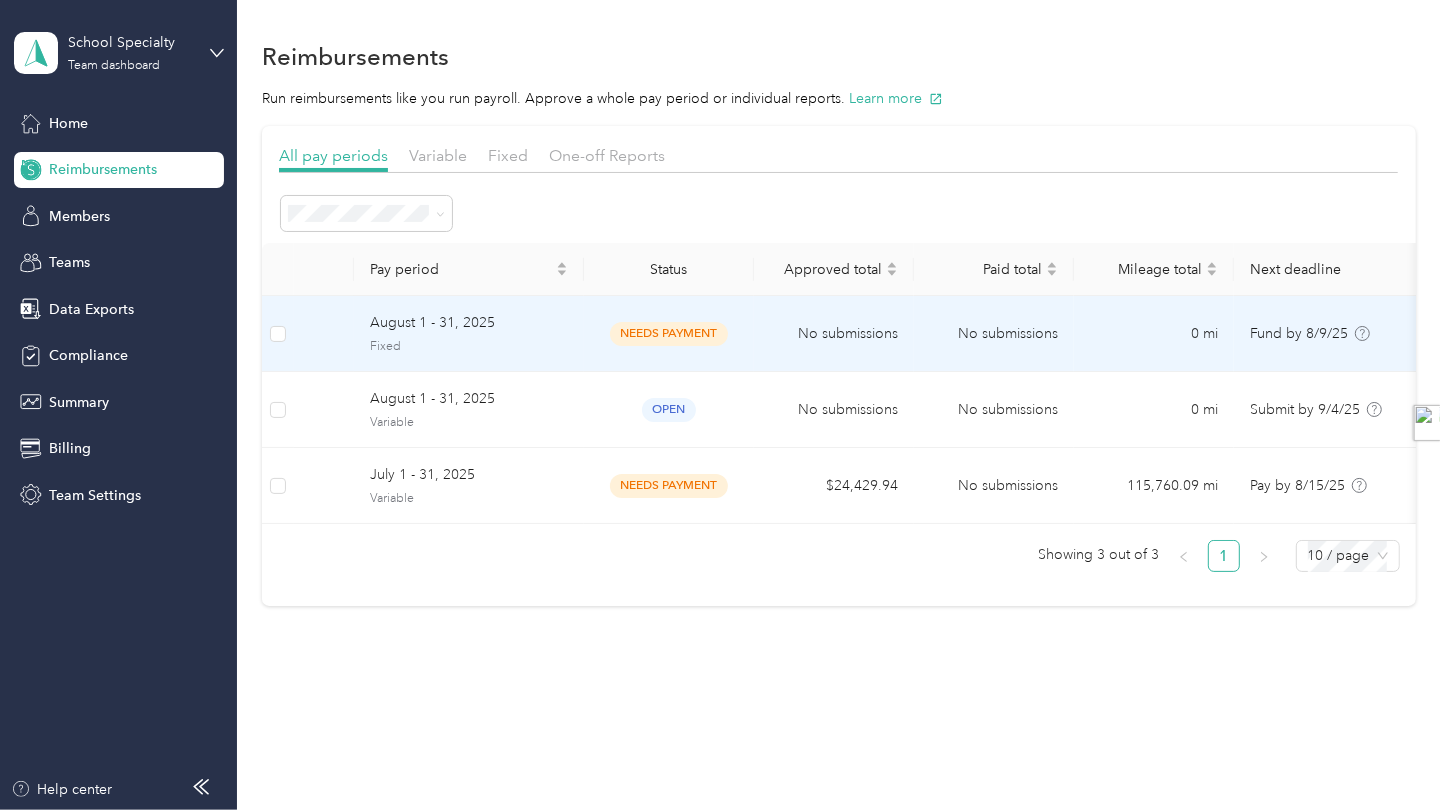 click on "August 1 - 31, 2025" at bounding box center (469, 323) 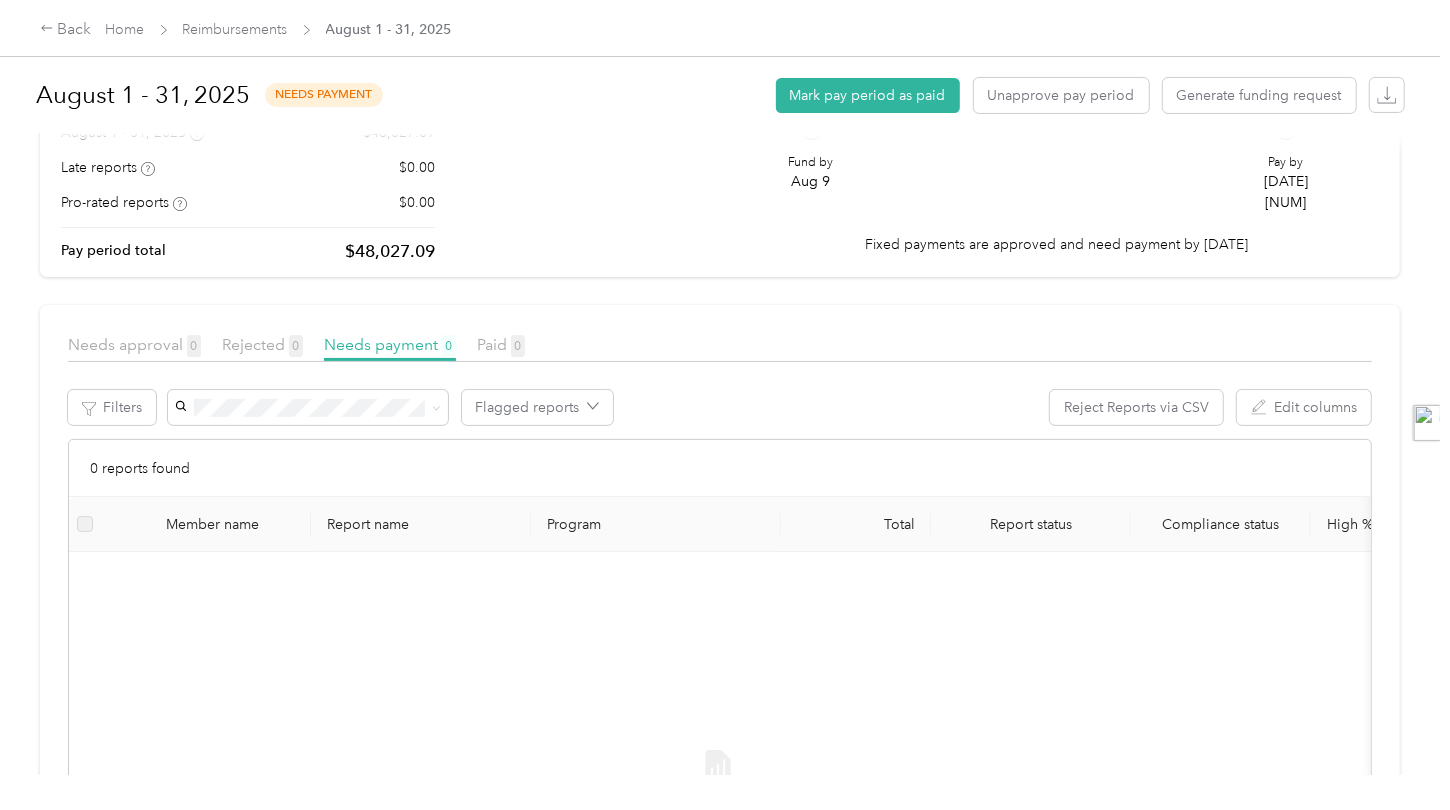 scroll, scrollTop: 200, scrollLeft: 0, axis: vertical 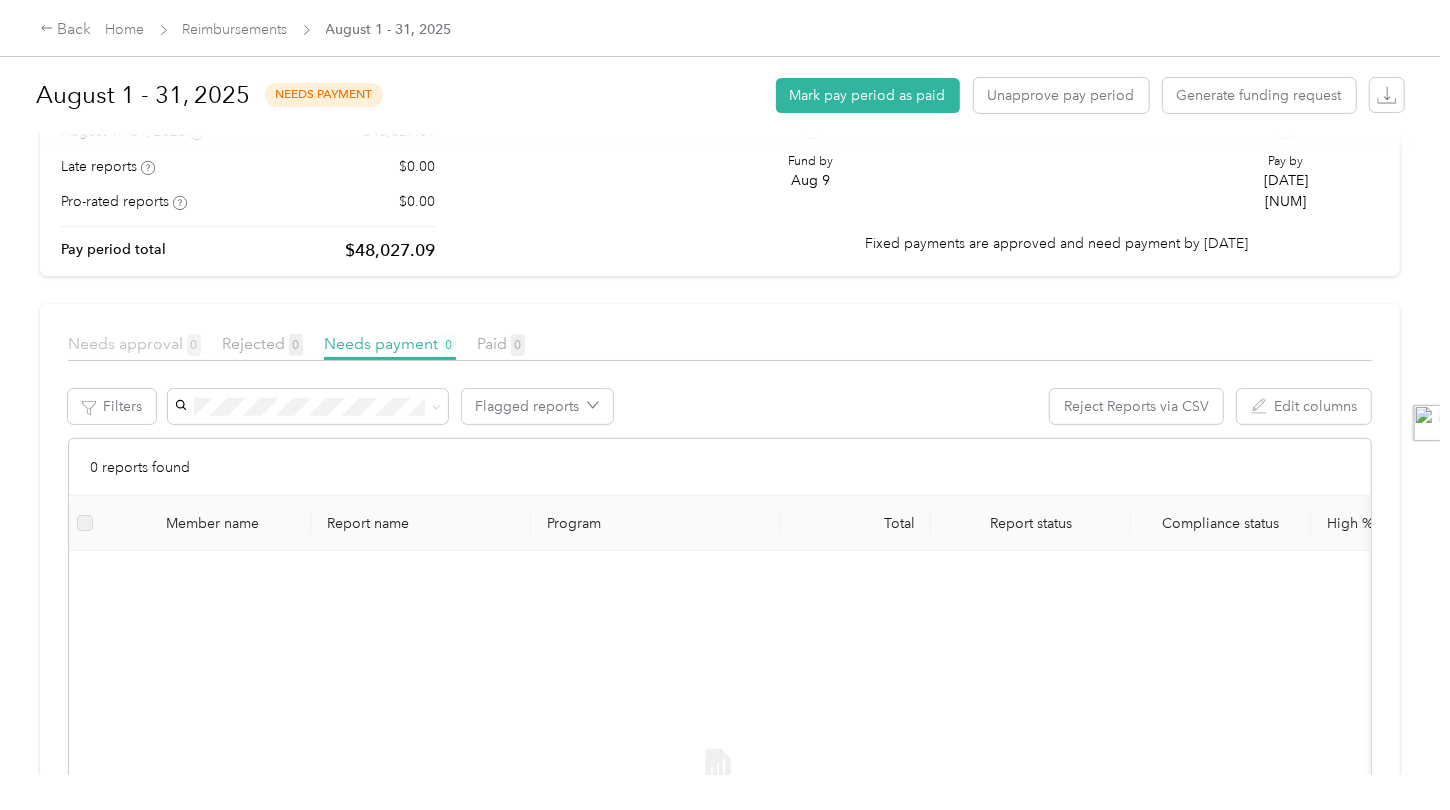 click on "Needs approval   0" at bounding box center [134, 343] 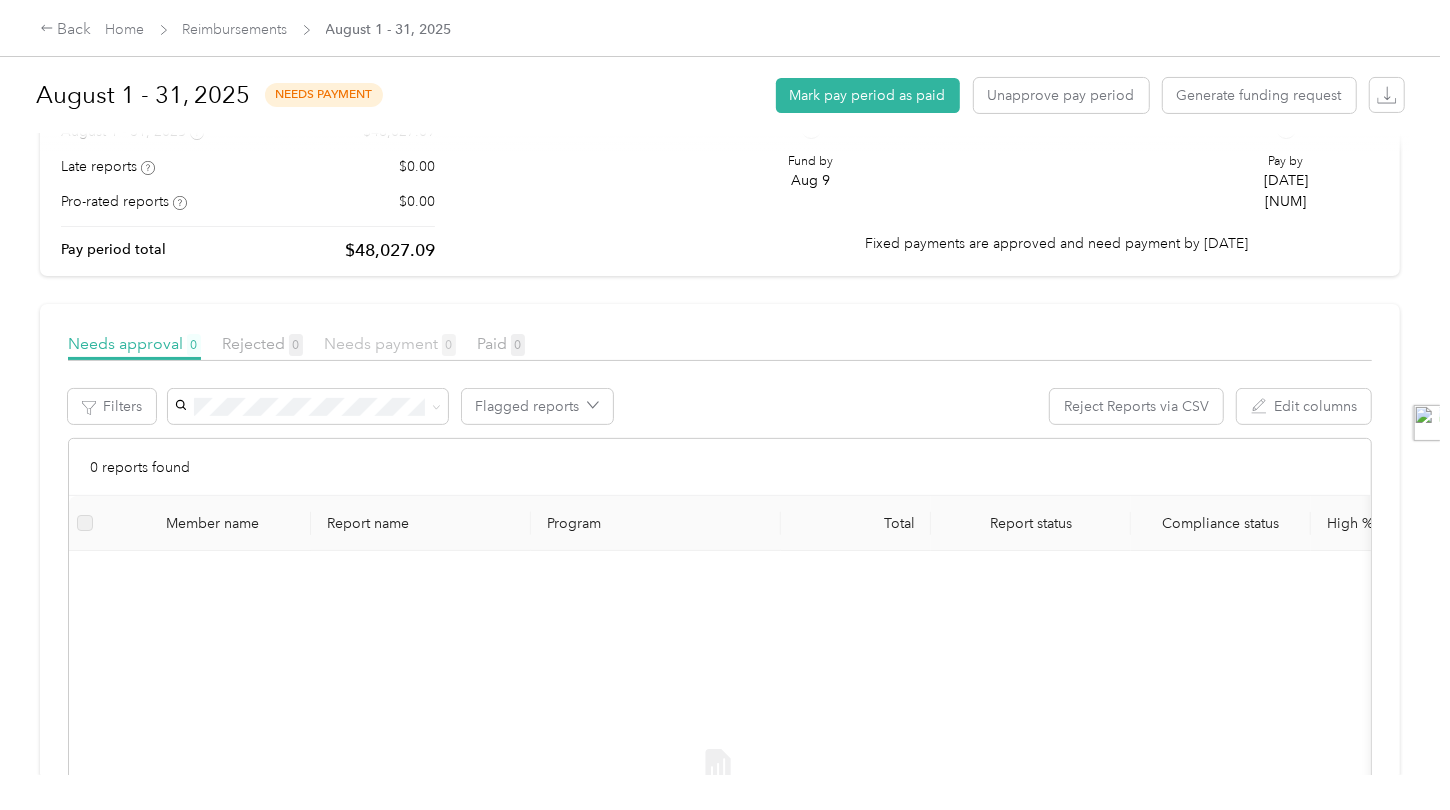 click on "Needs payment   0" at bounding box center (390, 343) 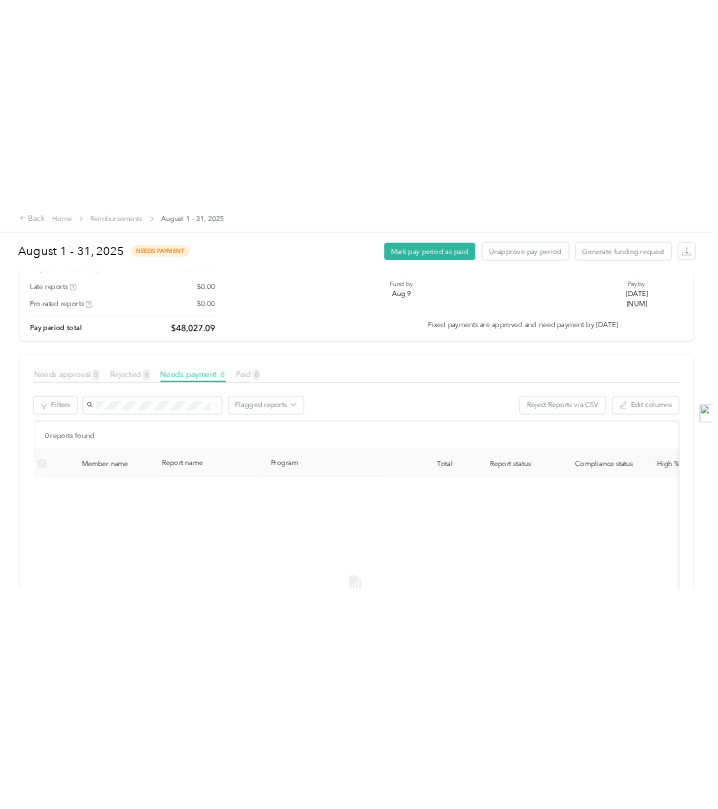 scroll, scrollTop: 0, scrollLeft: 0, axis: both 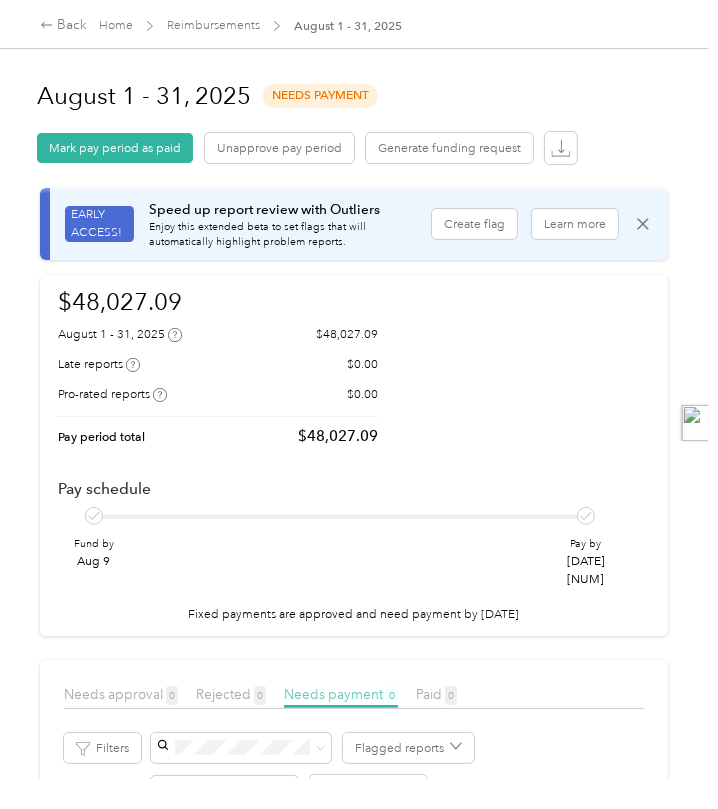 click on "Needs payment   0" at bounding box center (341, 694) 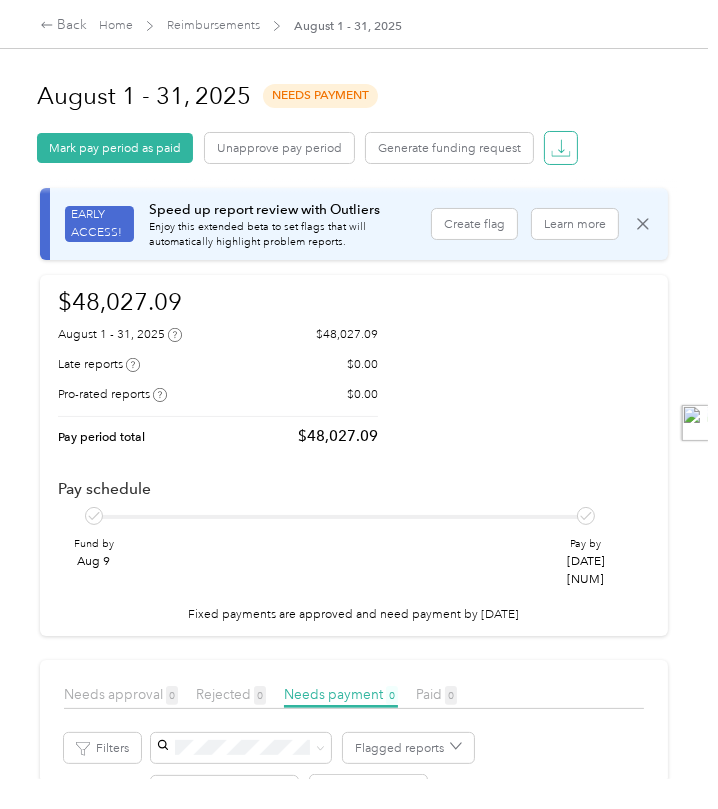 click 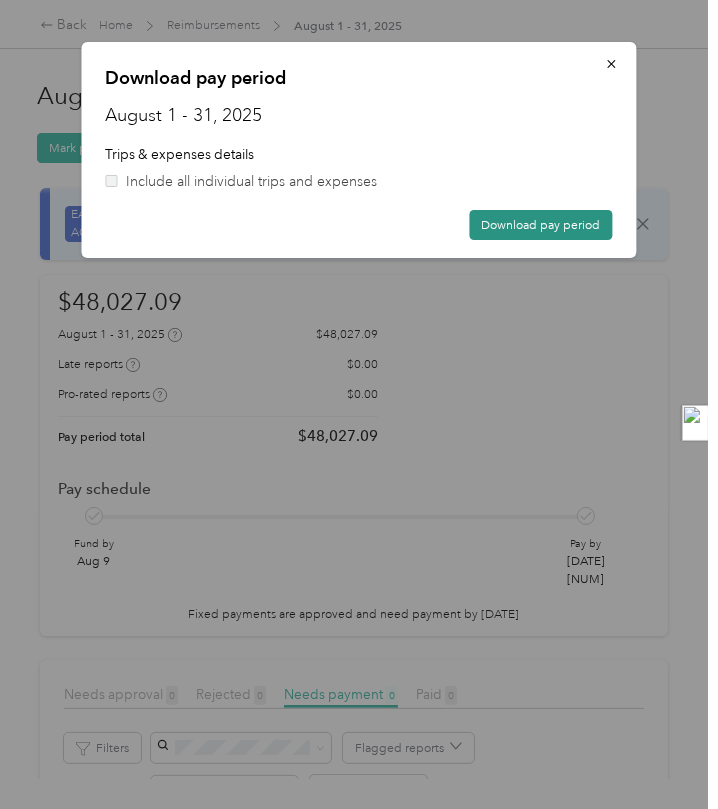click on "Download pay period" at bounding box center [541, 225] 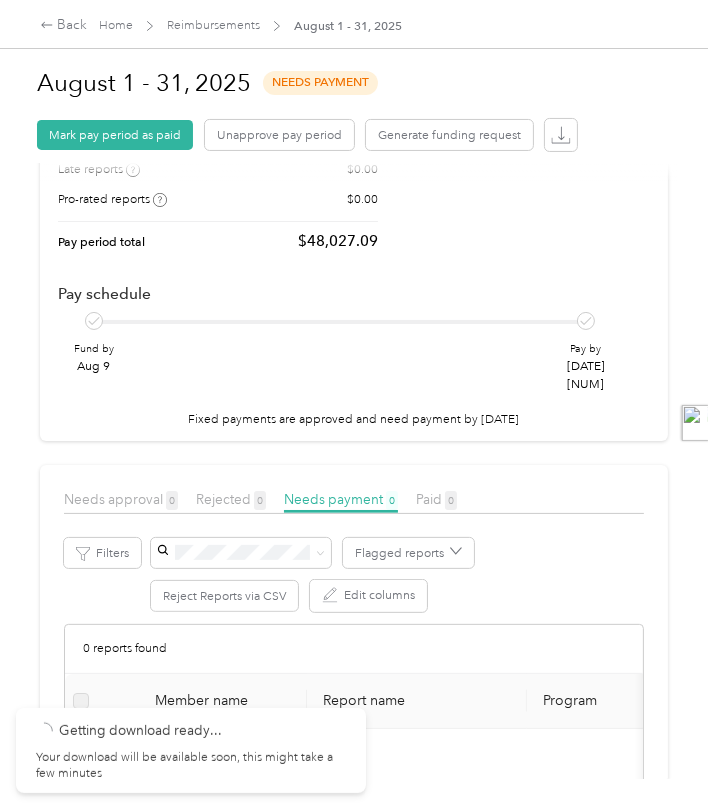 scroll, scrollTop: 0, scrollLeft: 0, axis: both 